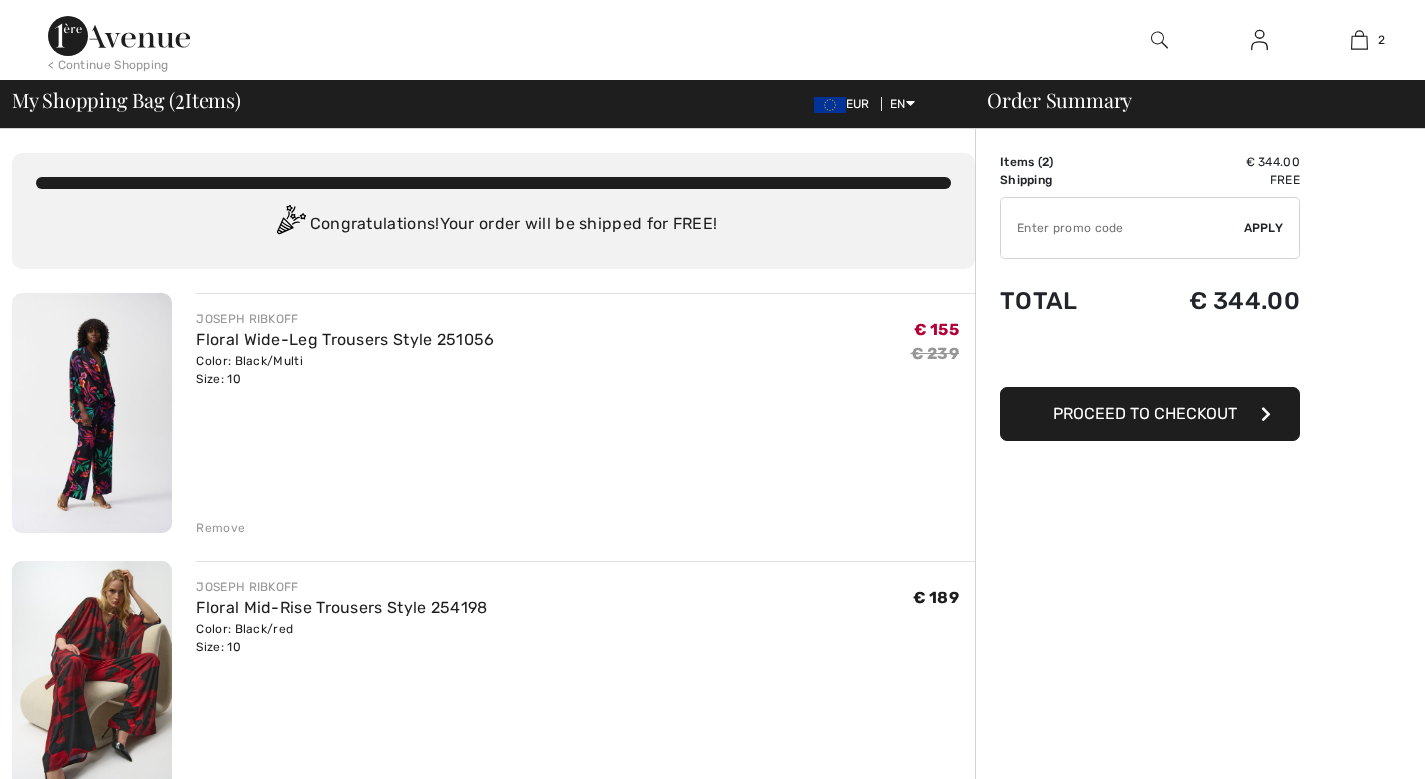 scroll, scrollTop: 0, scrollLeft: 0, axis: both 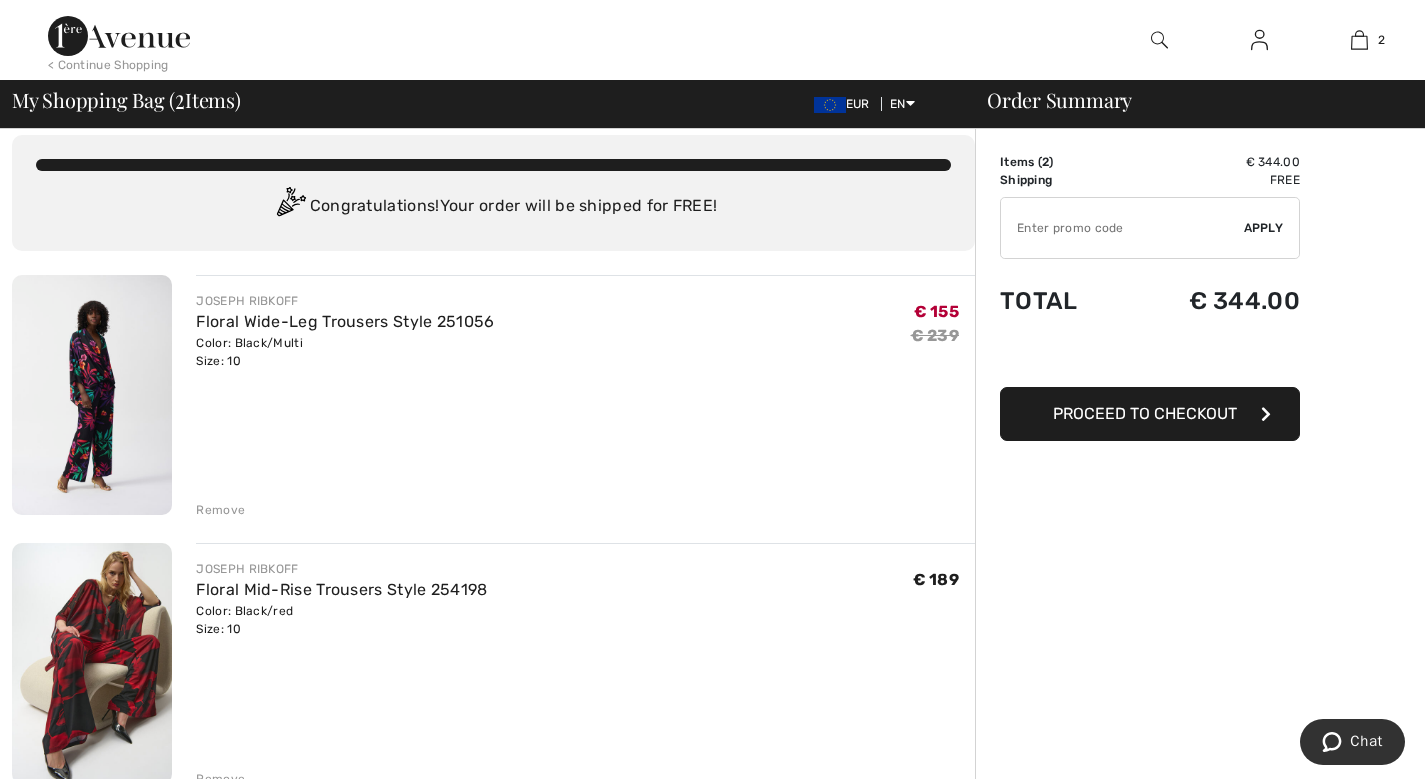 click at bounding box center [92, 663] 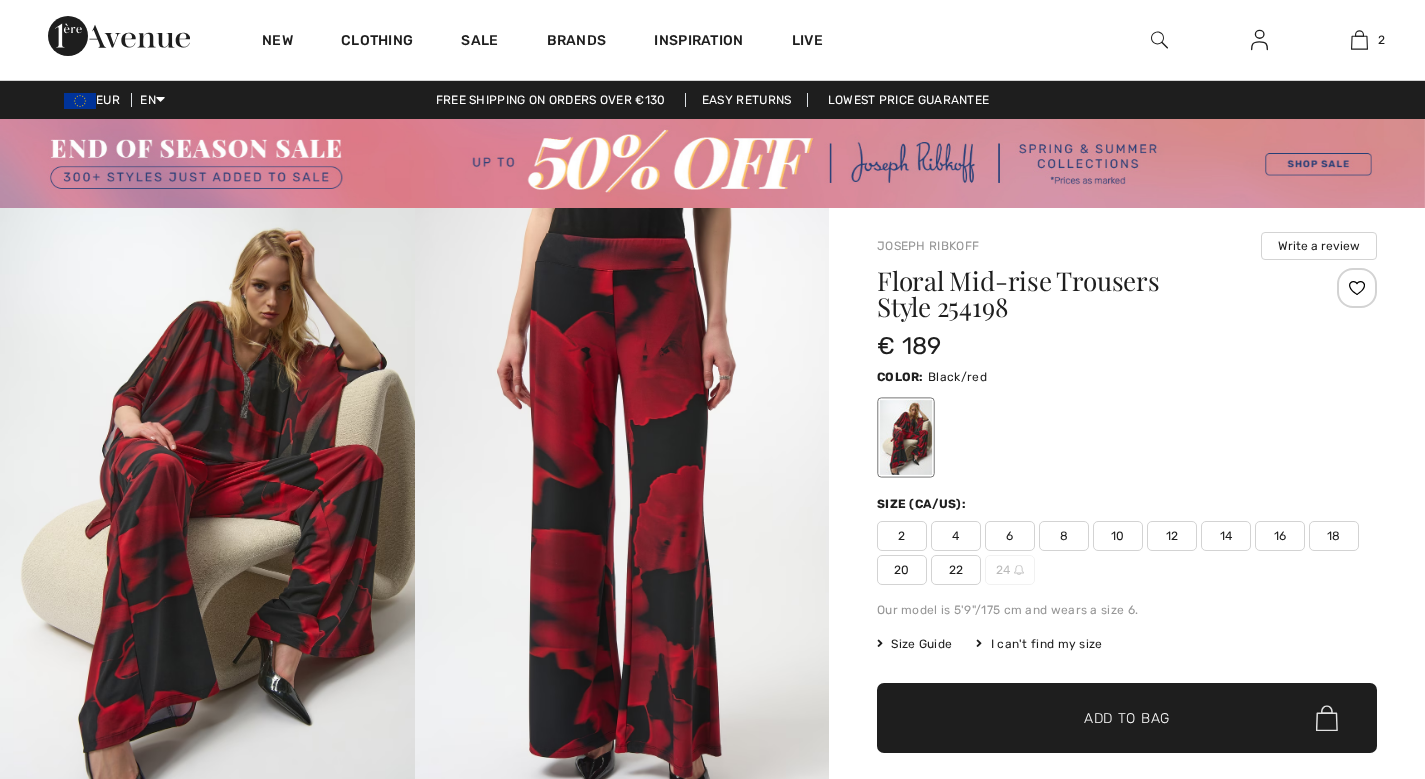 scroll, scrollTop: 0, scrollLeft: 0, axis: both 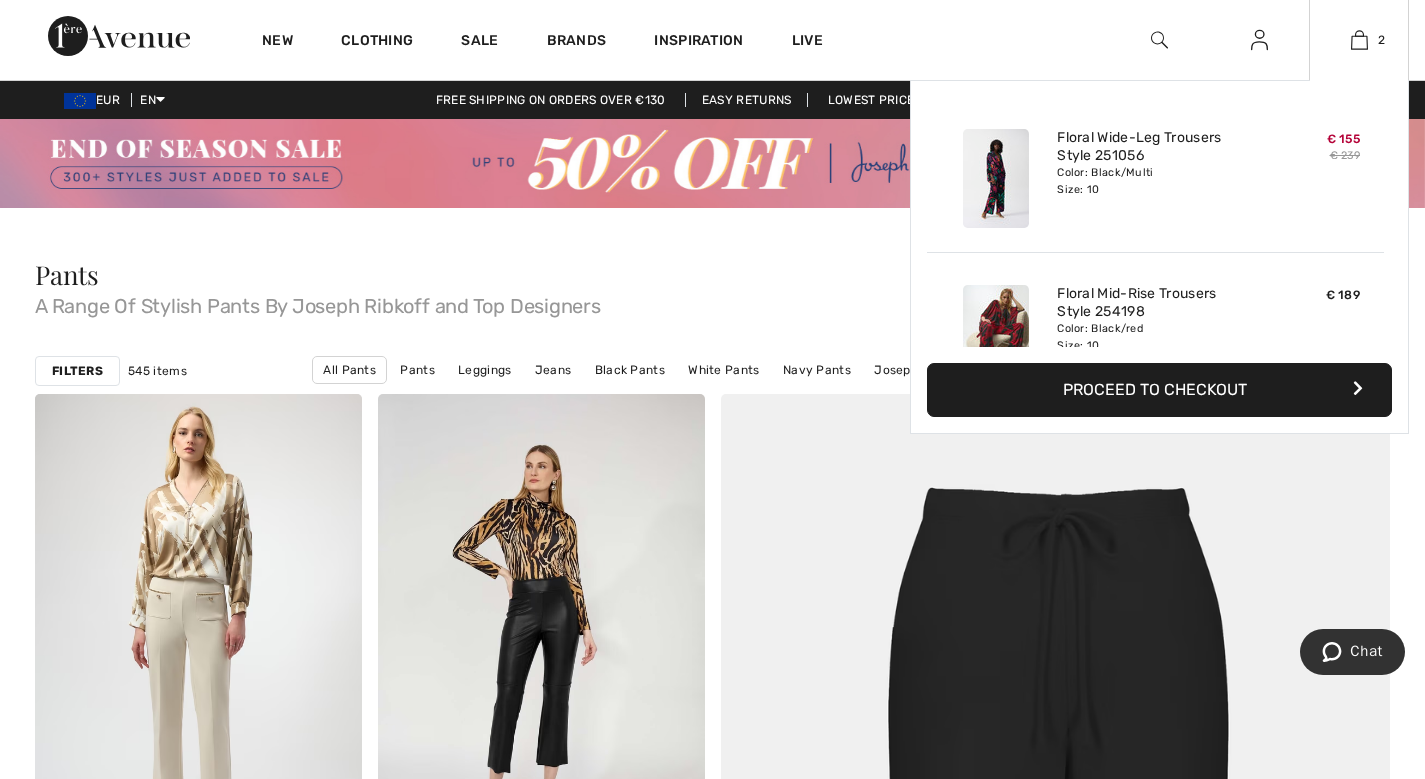 click at bounding box center [996, 178] 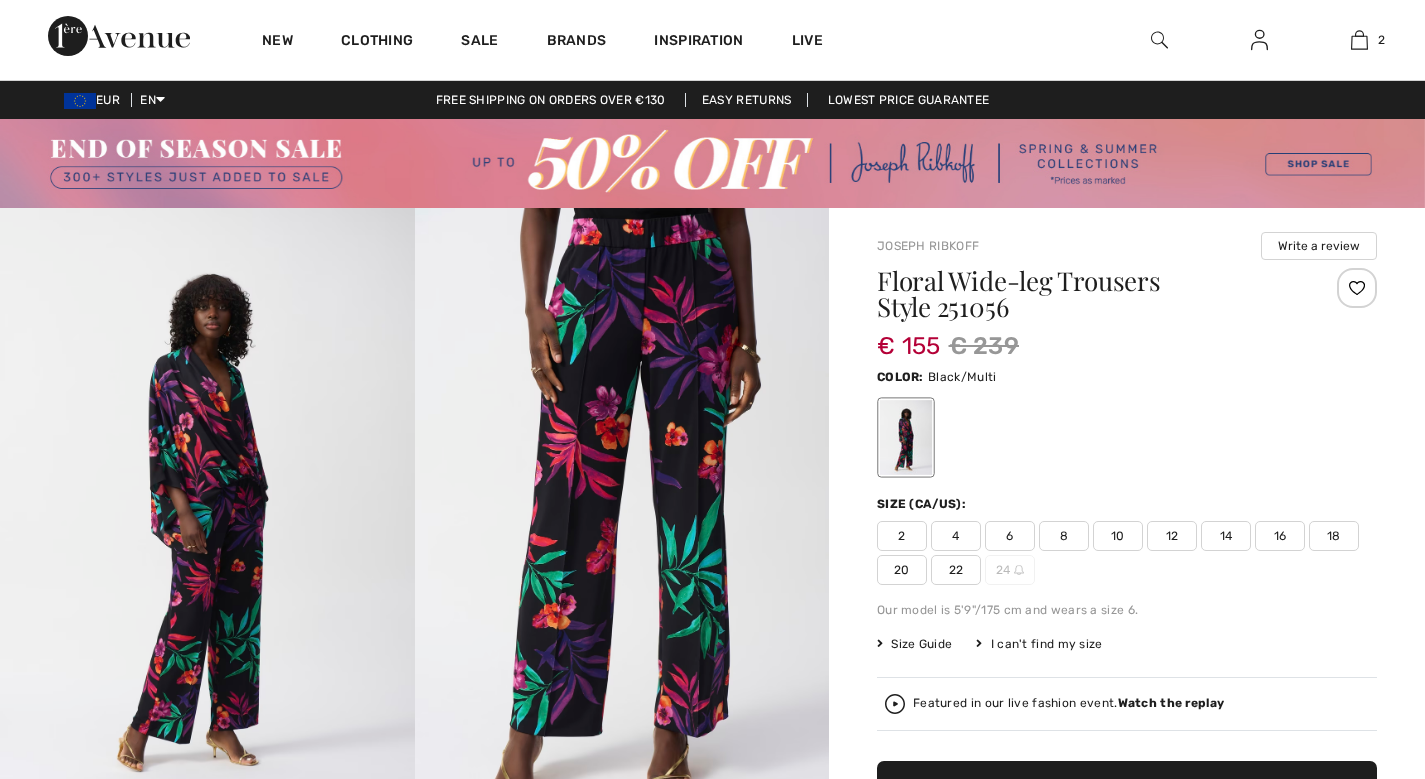 scroll, scrollTop: 0, scrollLeft: 0, axis: both 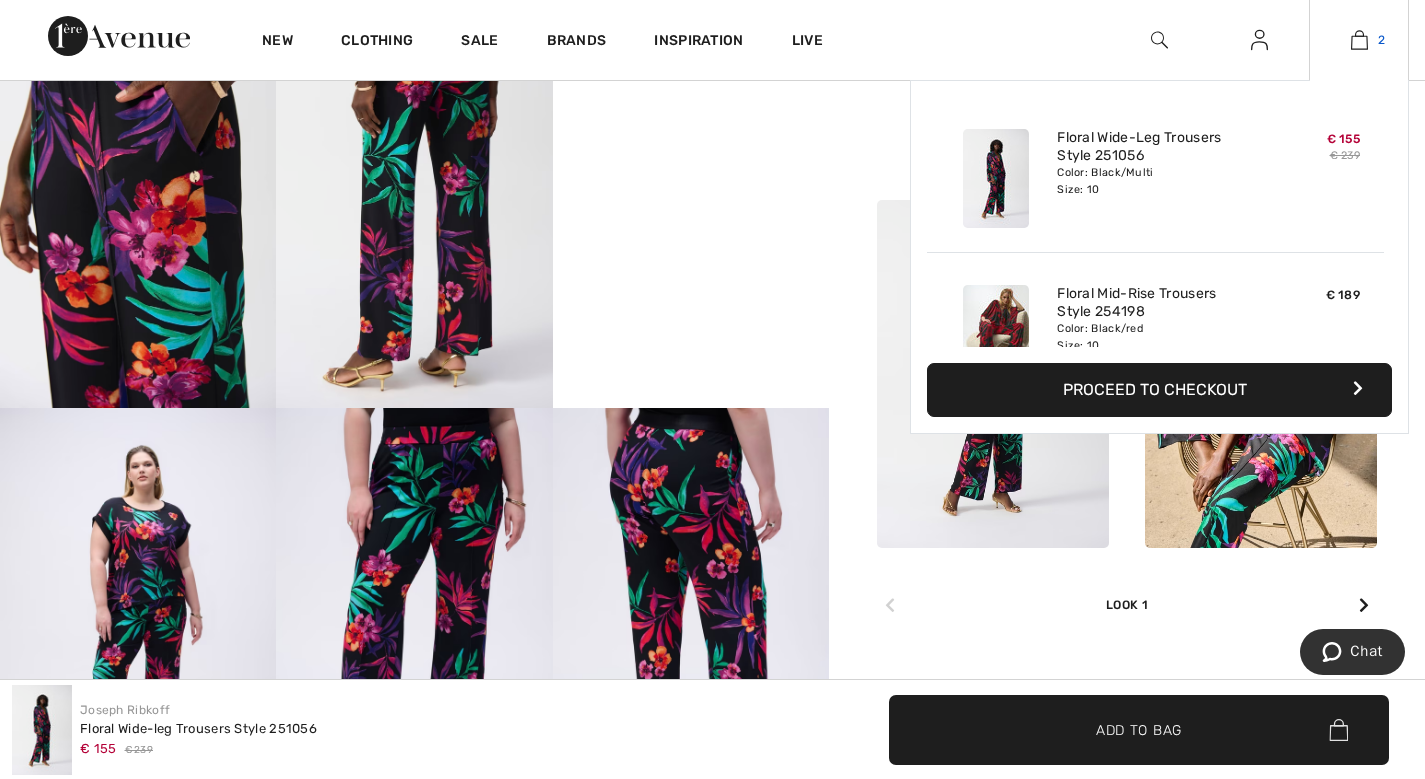 click at bounding box center [1359, 40] 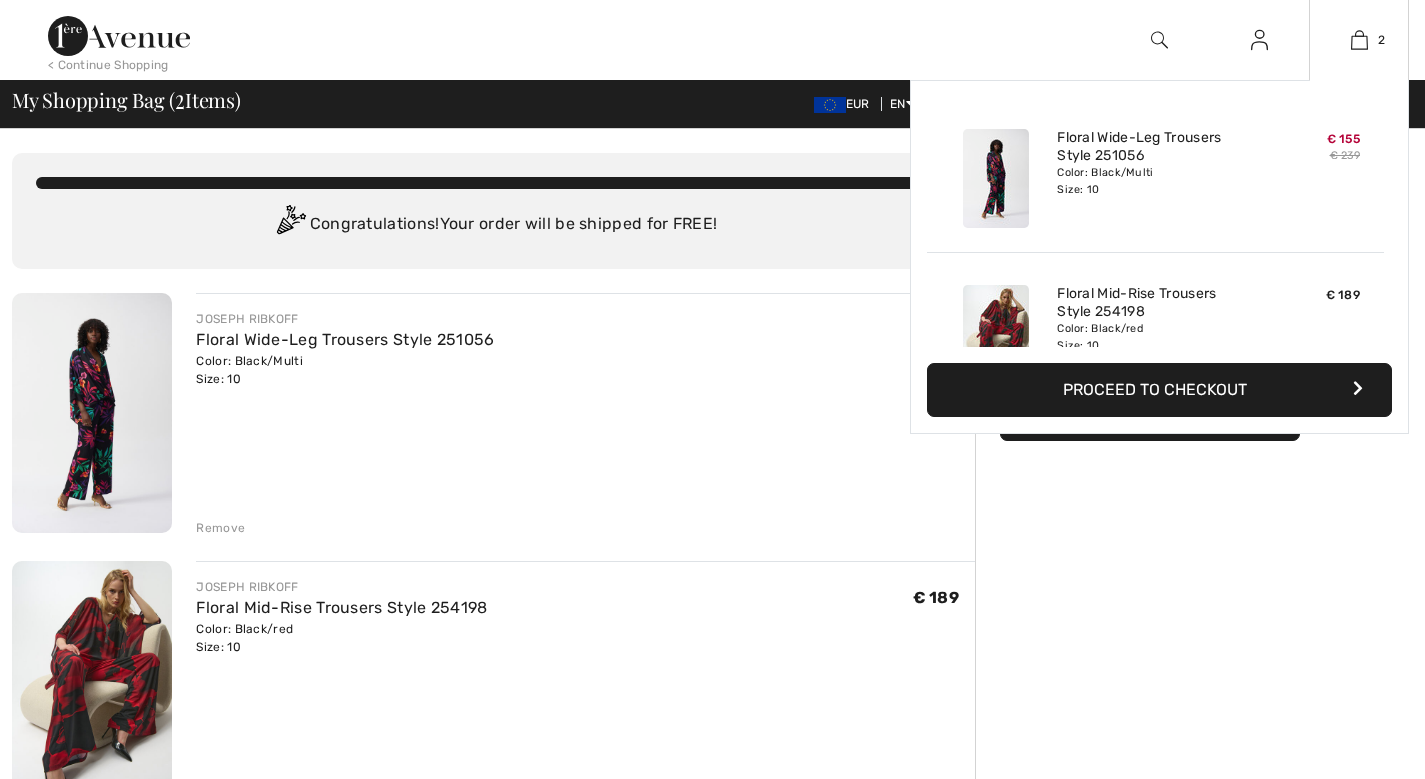 scroll, scrollTop: 0, scrollLeft: 0, axis: both 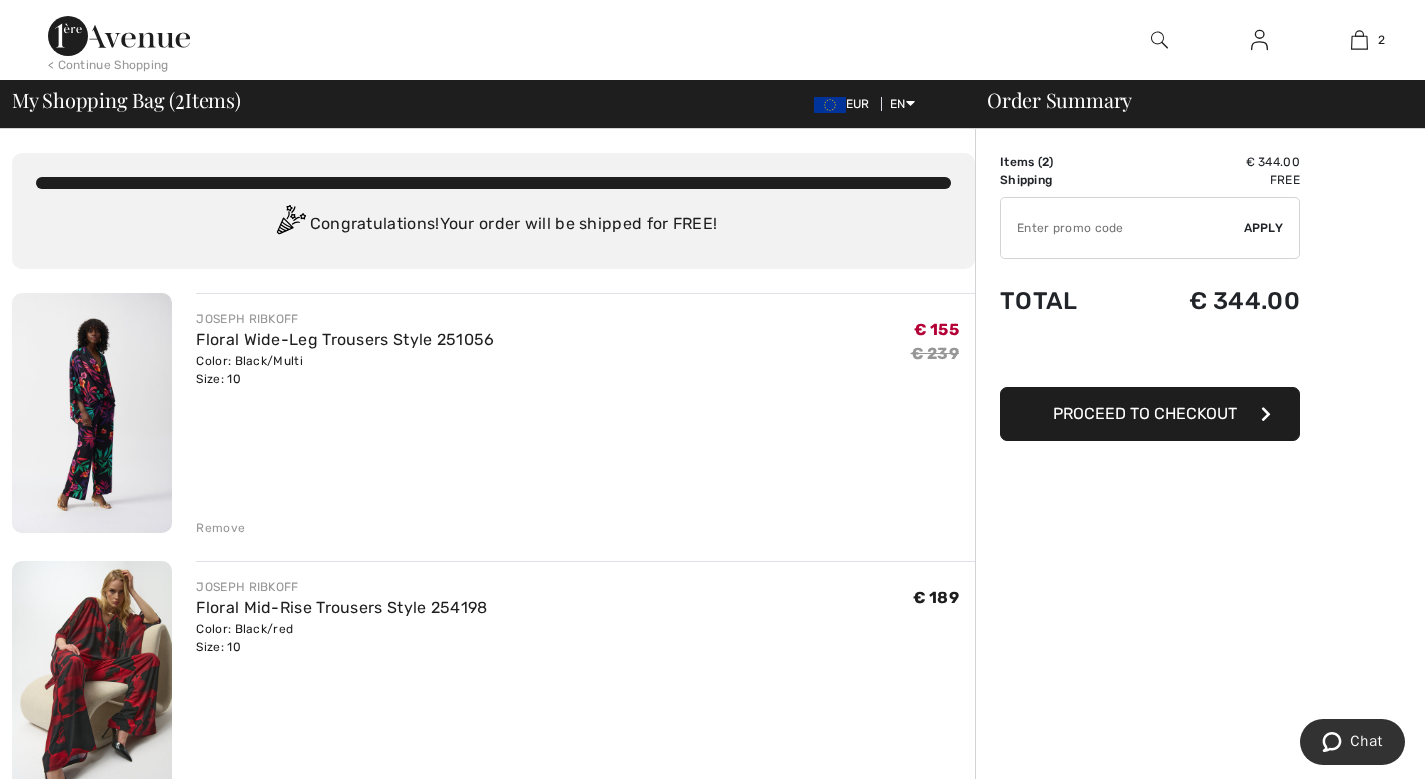 click on "My Shopping Bag ( 2  Items)
EUR
EN
English
Français
Order Summary" at bounding box center [712, 104] 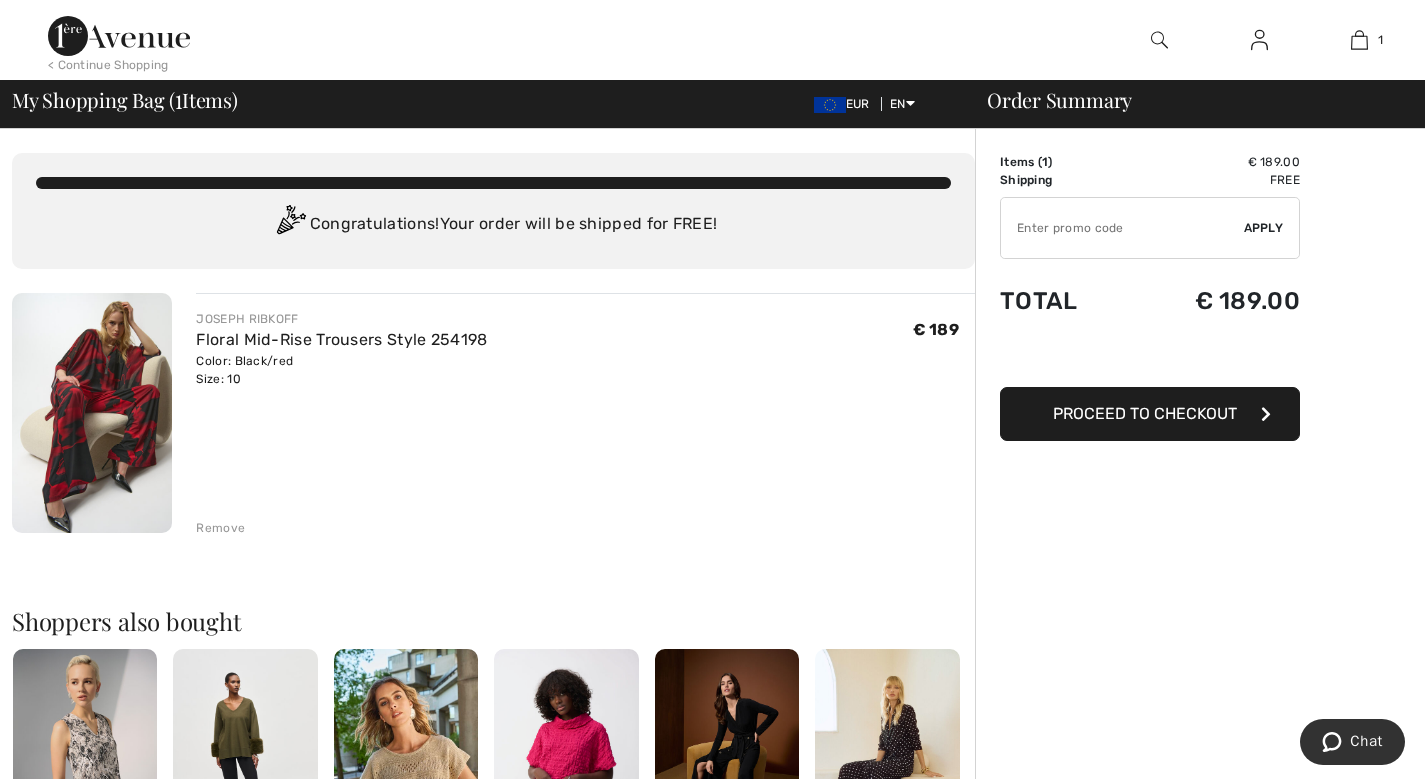 click on "Proceed to Checkout" at bounding box center [1145, 413] 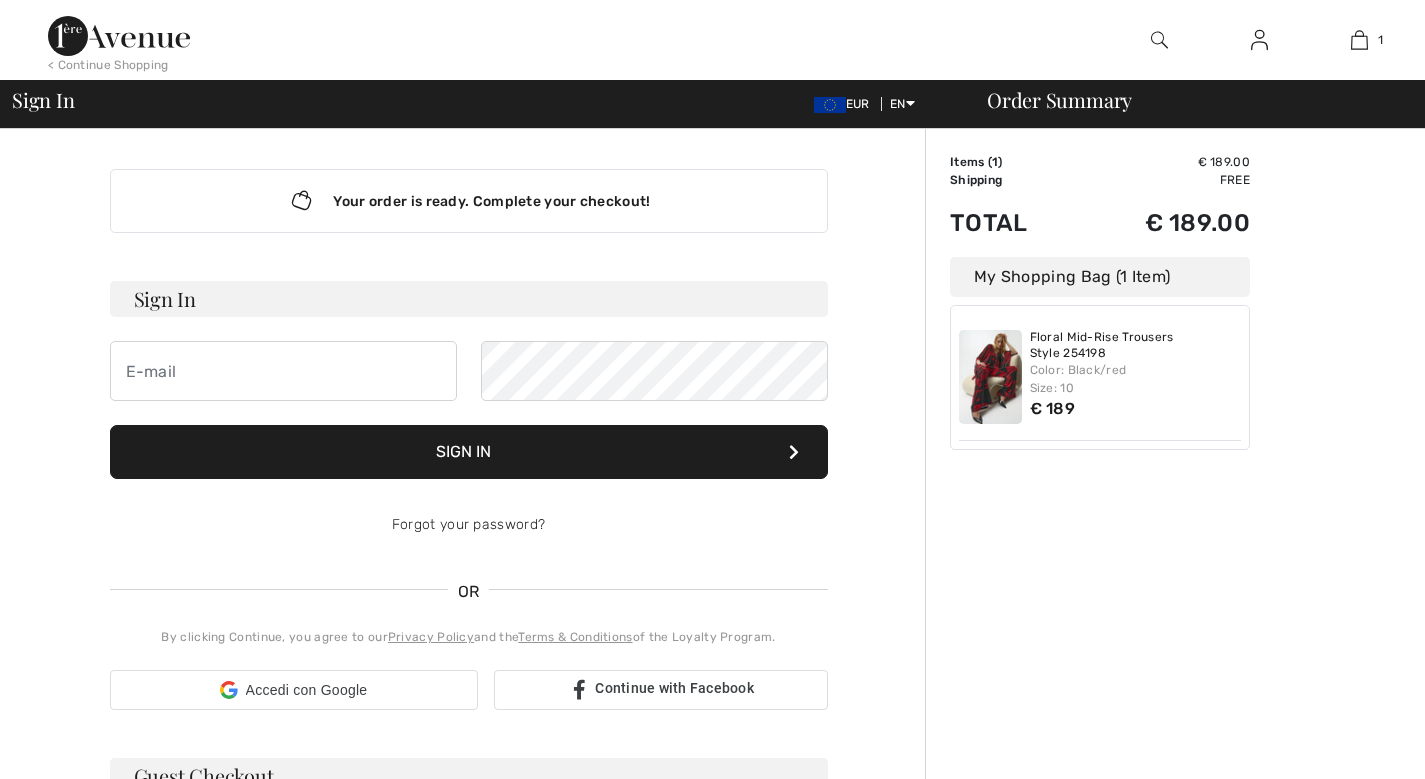 scroll, scrollTop: 0, scrollLeft: 0, axis: both 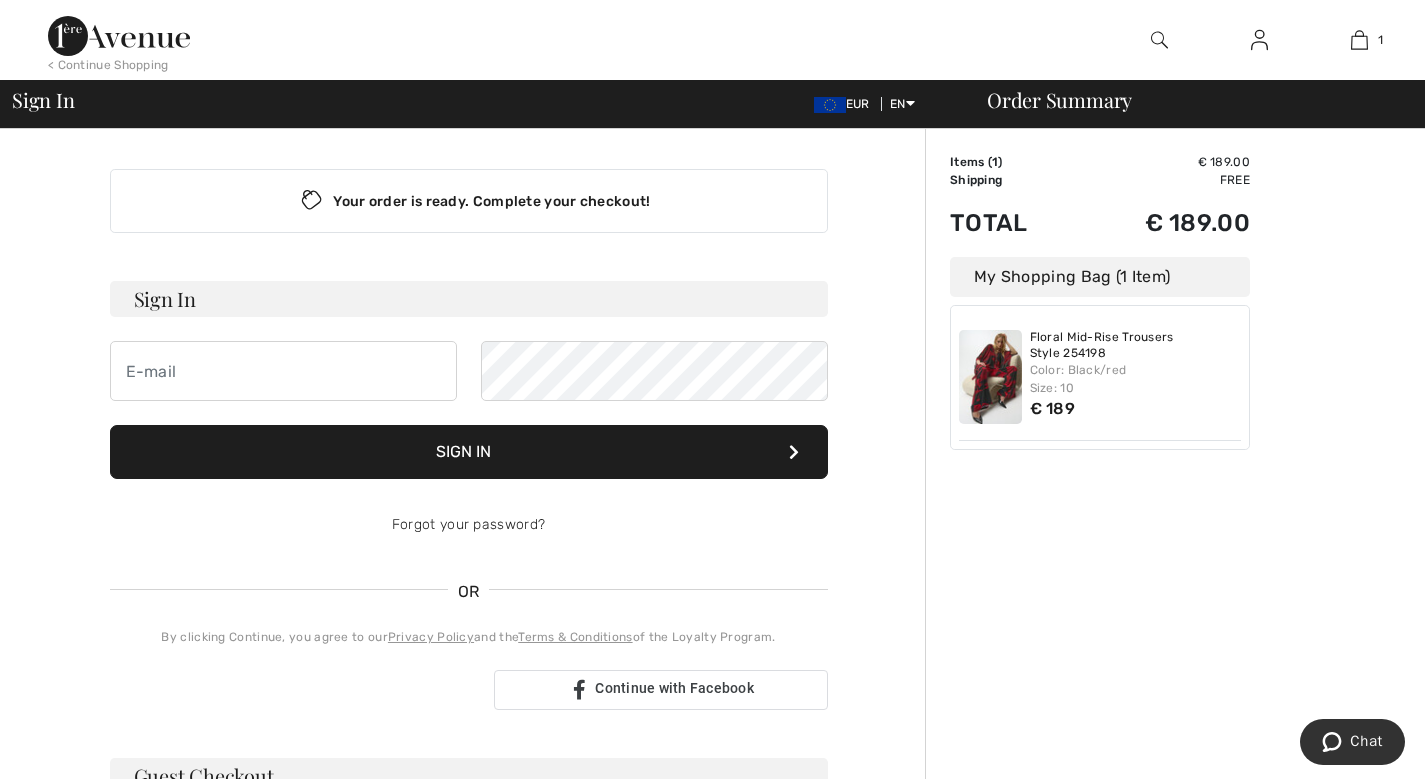 click on "Sign In" at bounding box center [469, 299] 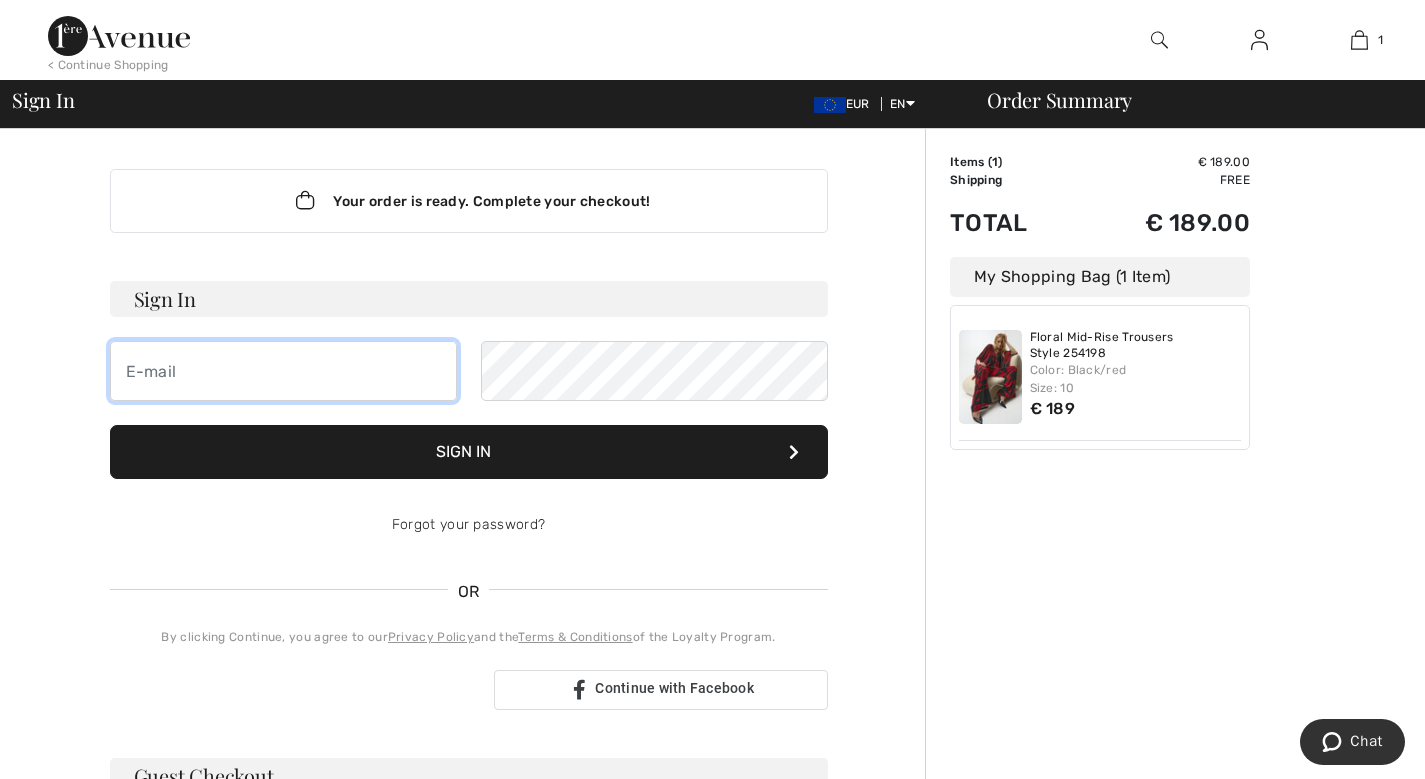 click at bounding box center (283, 371) 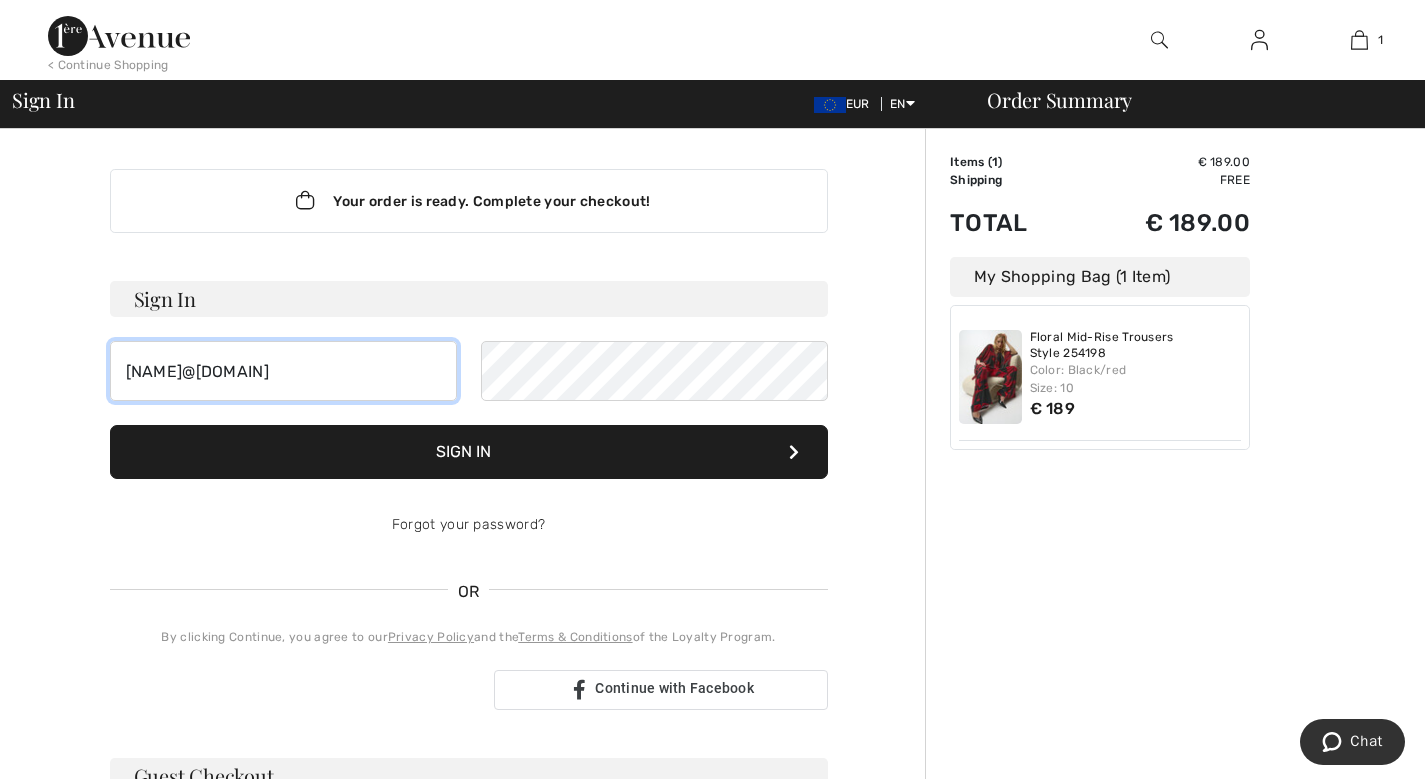 type on "[NAME]@[DOMAIN]" 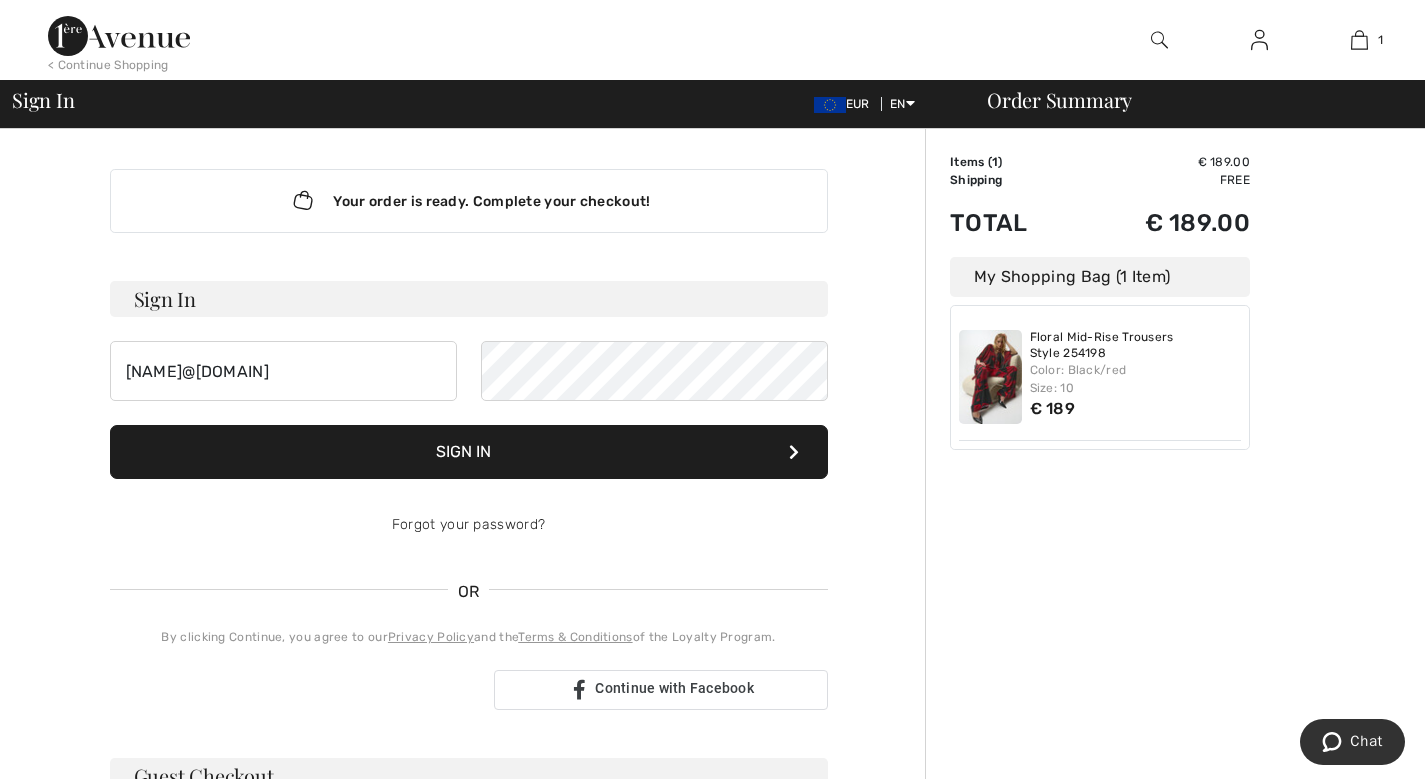 click on "Sign In" at bounding box center [469, 452] 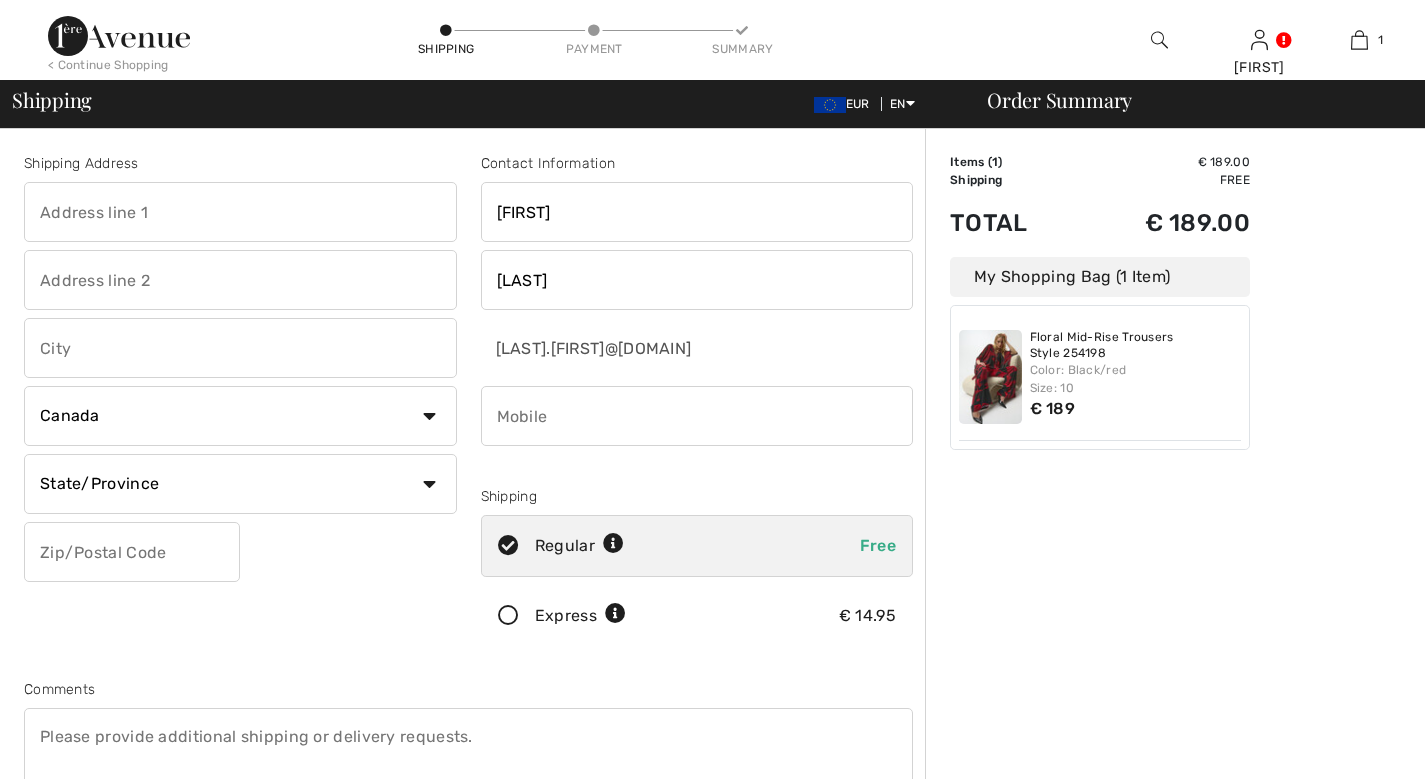 scroll, scrollTop: 0, scrollLeft: 0, axis: both 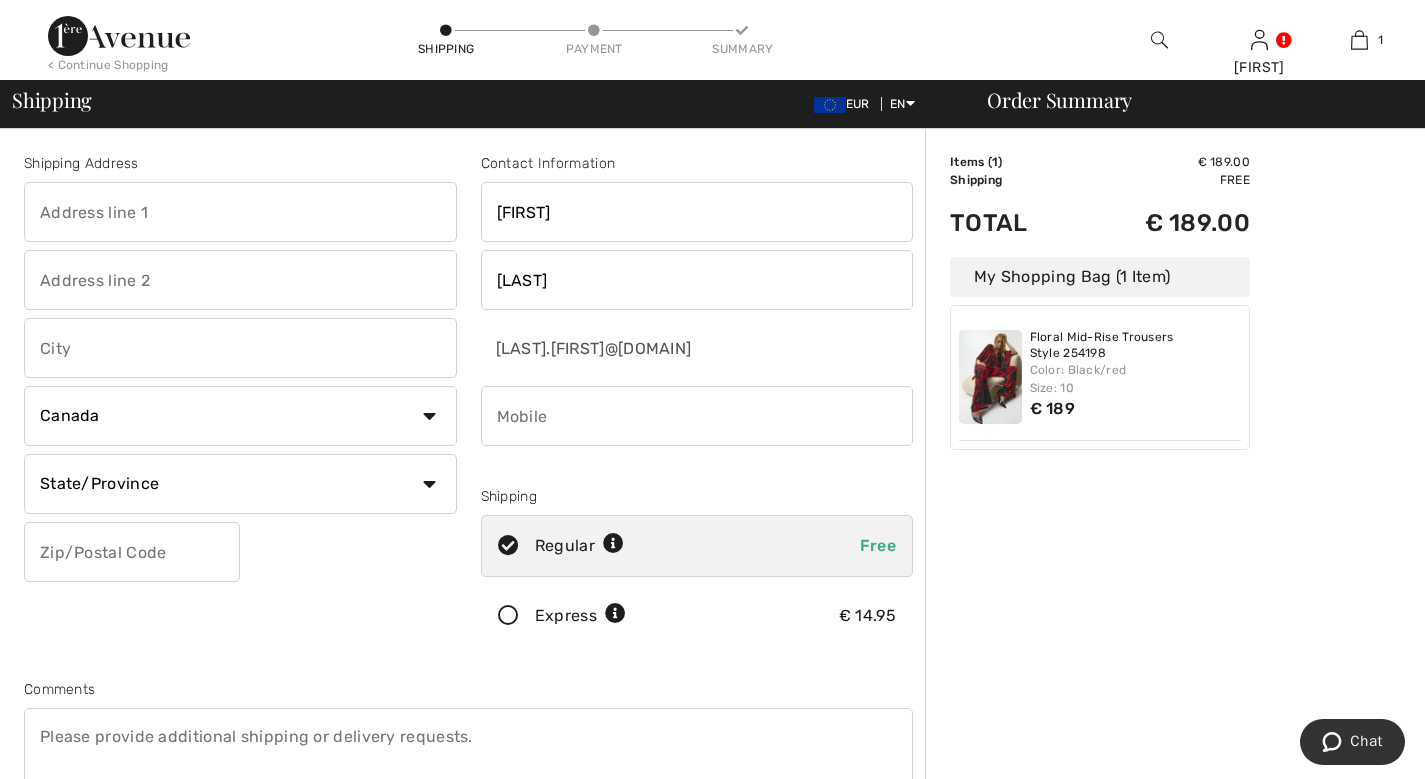 click at bounding box center [697, 416] 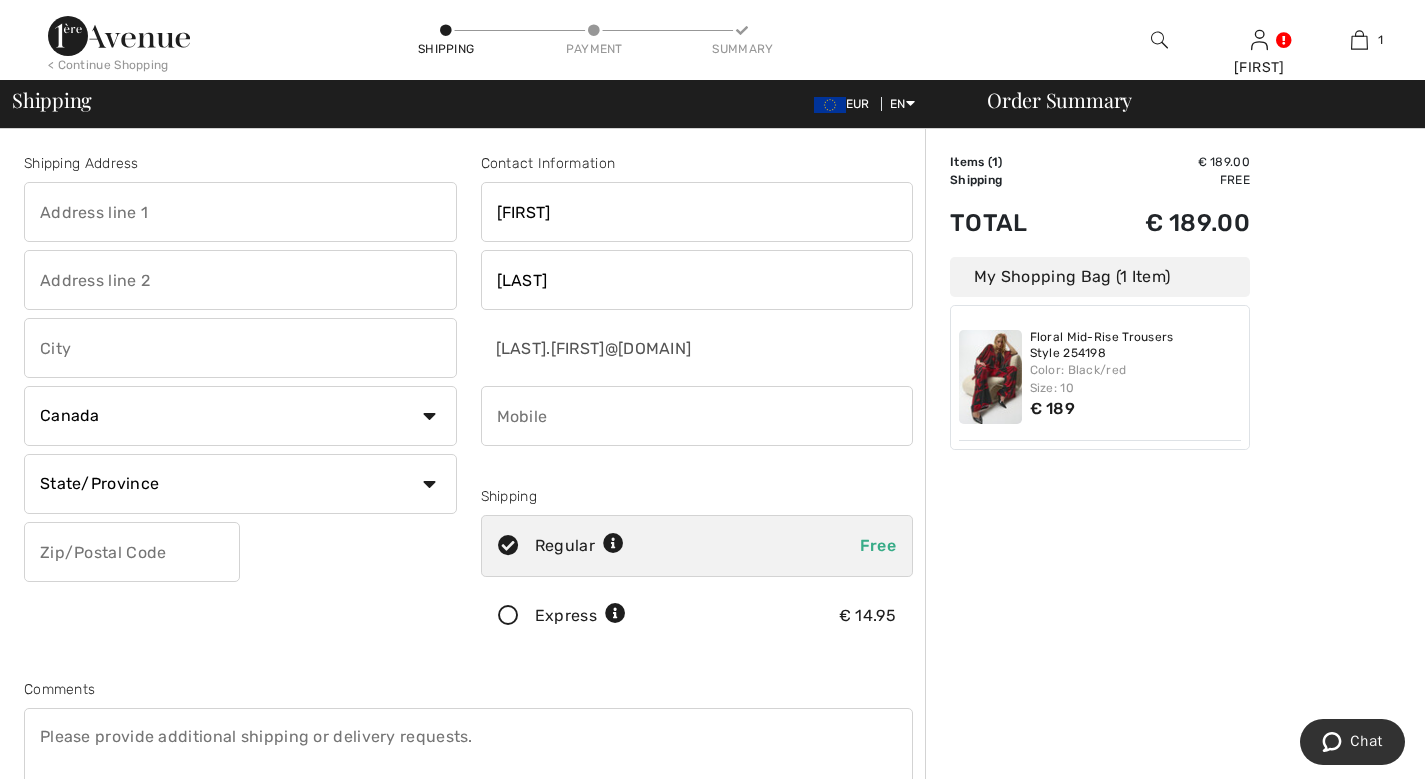 click on "Country
Canada
United States
Afghanistan
Aland Islands
Albania
Algeria
American Samoa
Andorra
Angola
Anguilla
Antarctica
Antigua and Barbuda
Argentina
Armenia
Aruba
Australia
Austria
Azerbaijan
Bahamas
Bahrain
Bangladesh
Barbados
Belarus
Belgium
Belize
Benin
Bermuda
Bhutan
Bolivia
Bonaire
Bosnia and Herzegovina
Botswana
Bouvet Island
Brazil
British Indian Ocean Territory
Brunei Darussalam
Bulgaria
Burkina Faso
Burundi
Cambodia
Cameroon
Cape Verde
Cayman Islands
Central African Republic
Chad
Chile China" at bounding box center (240, 416) 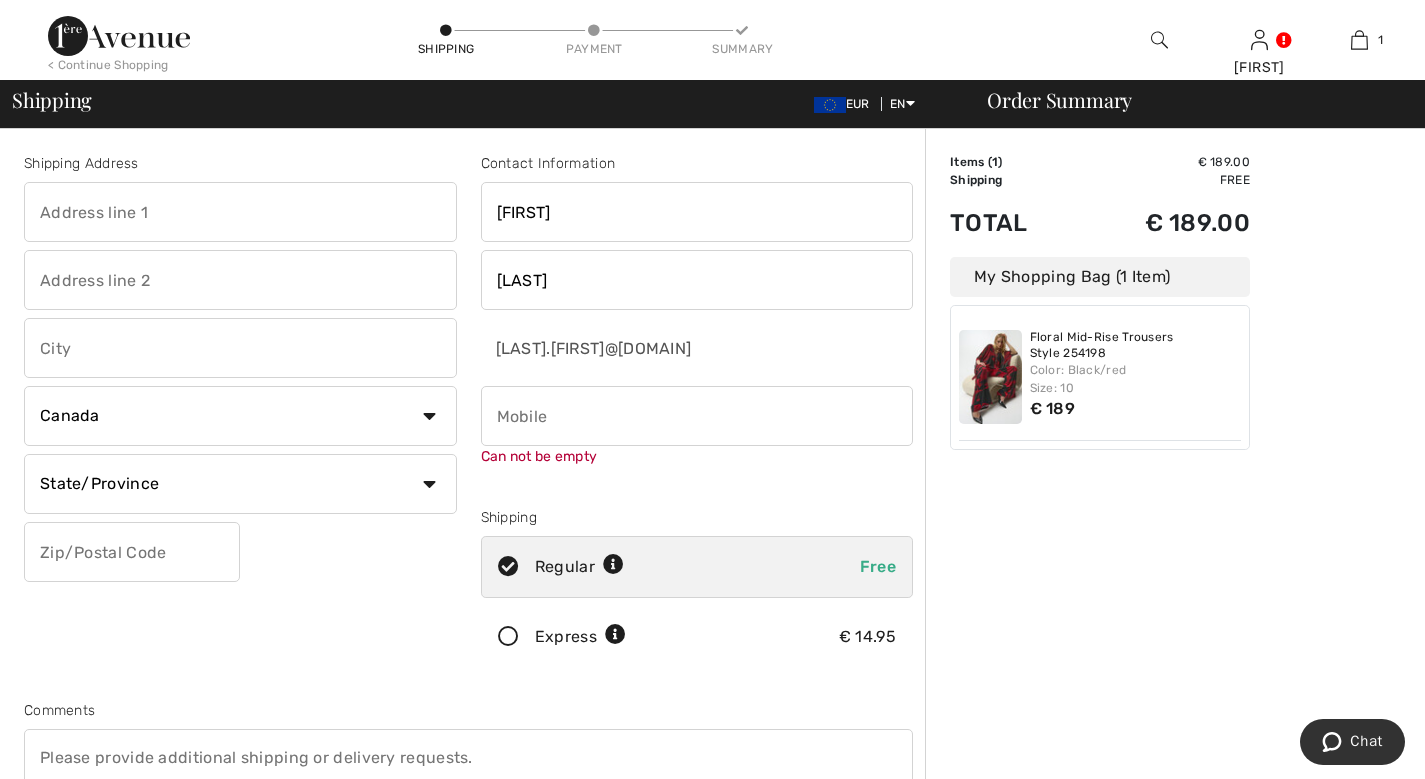 select on "IT" 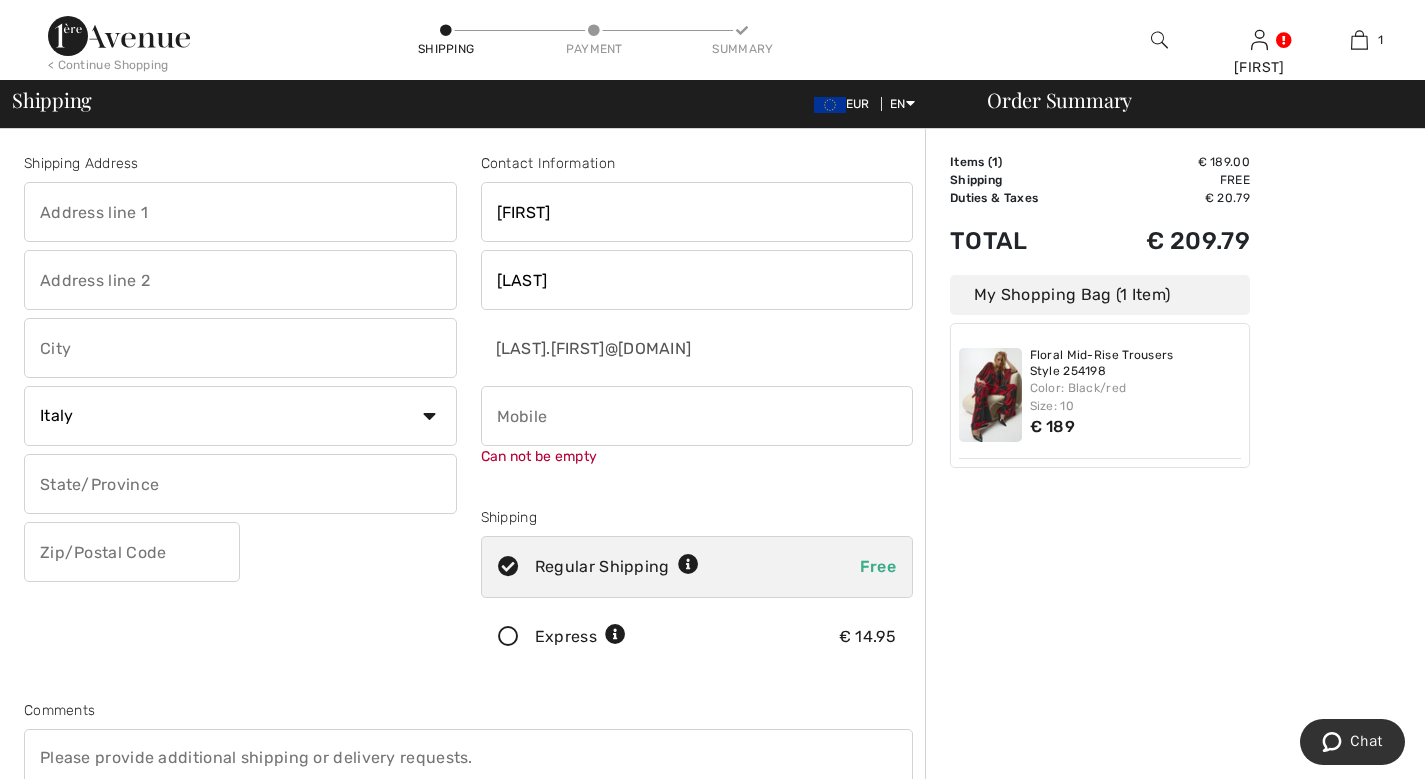 click at bounding box center (697, 416) 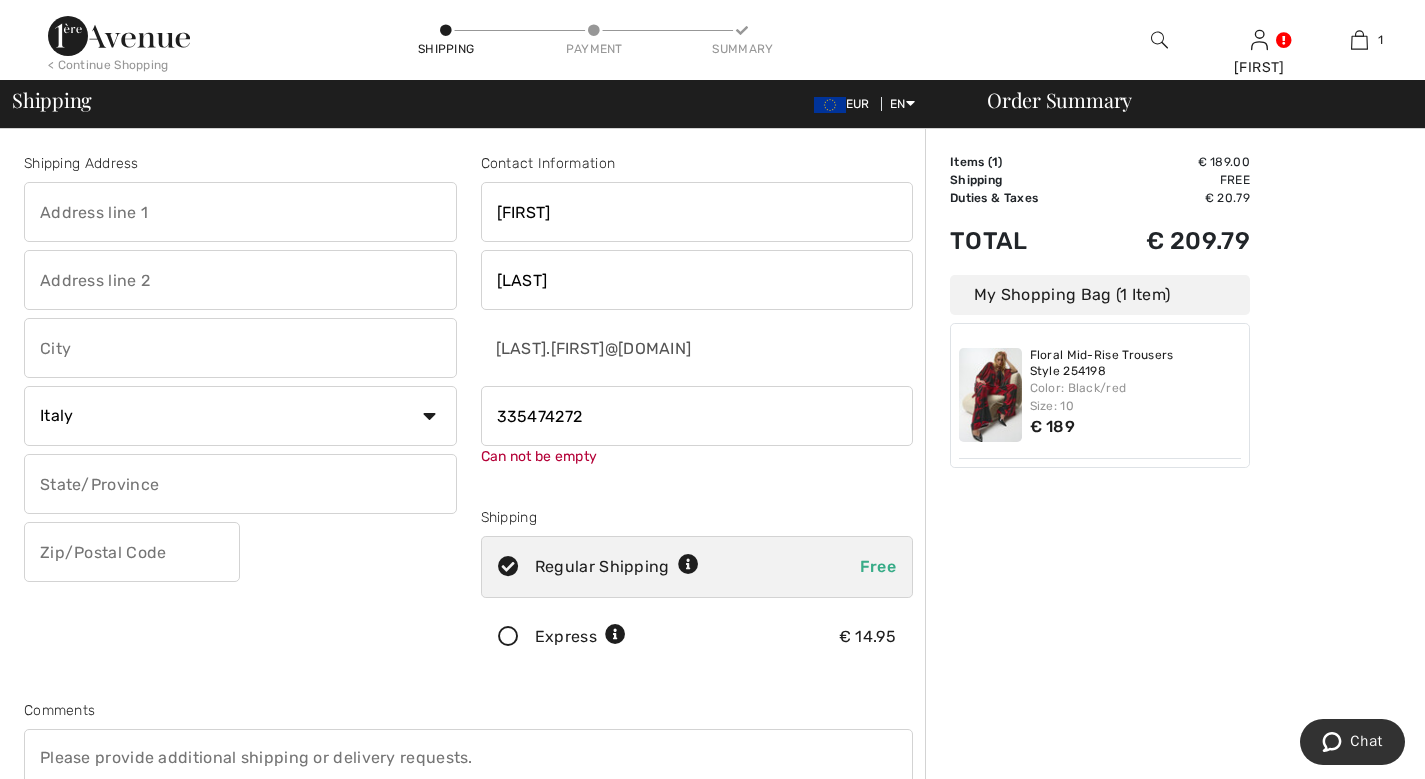type on "335474272" 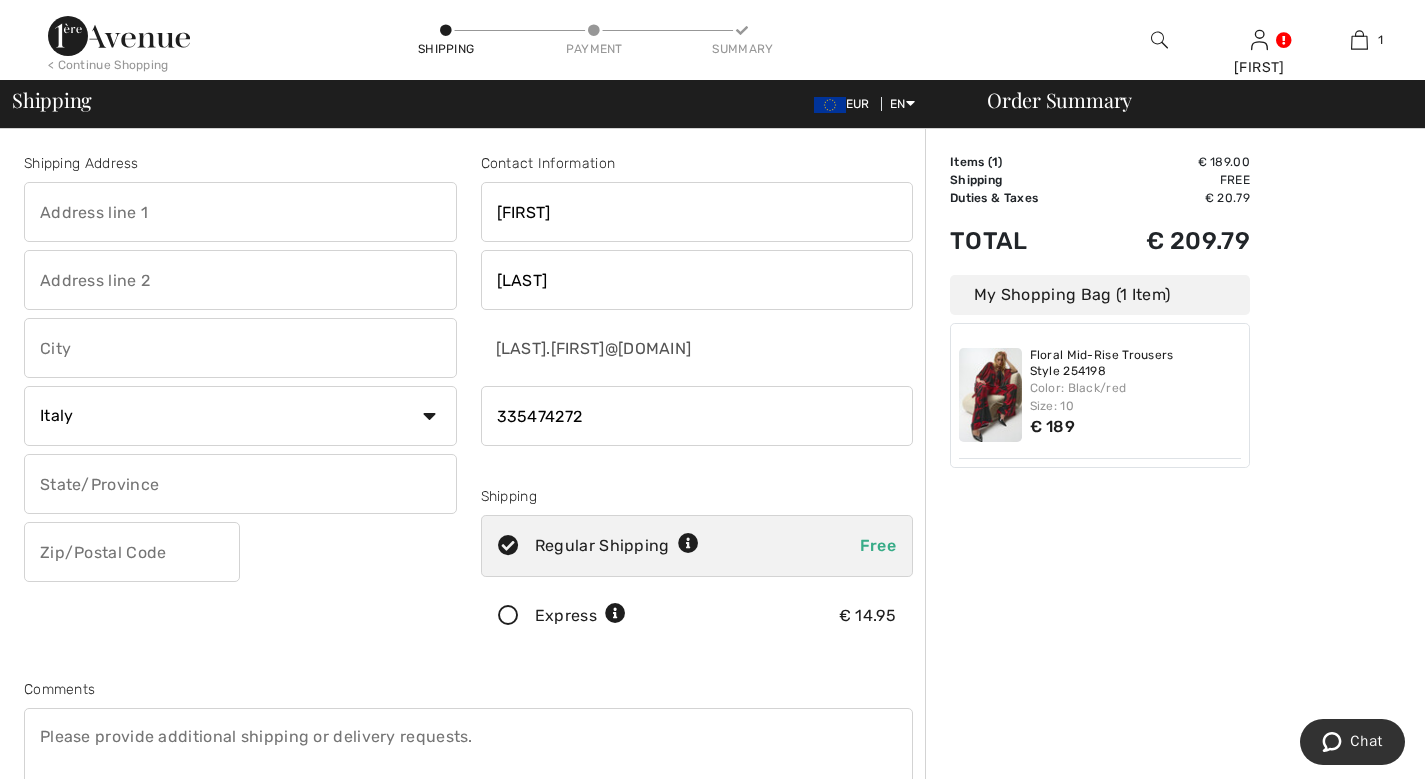 click at bounding box center [240, 212] 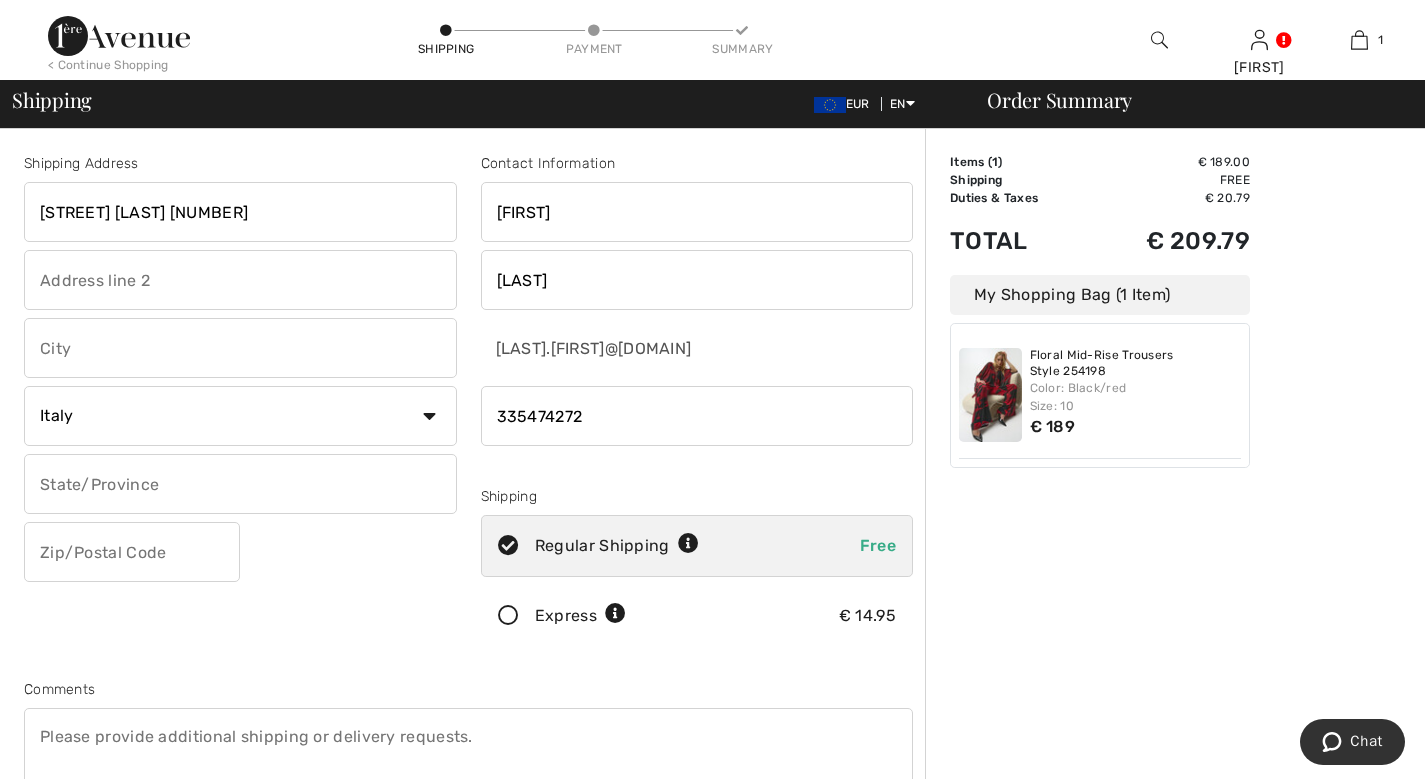 type on "vicolo privato Felisati 2" 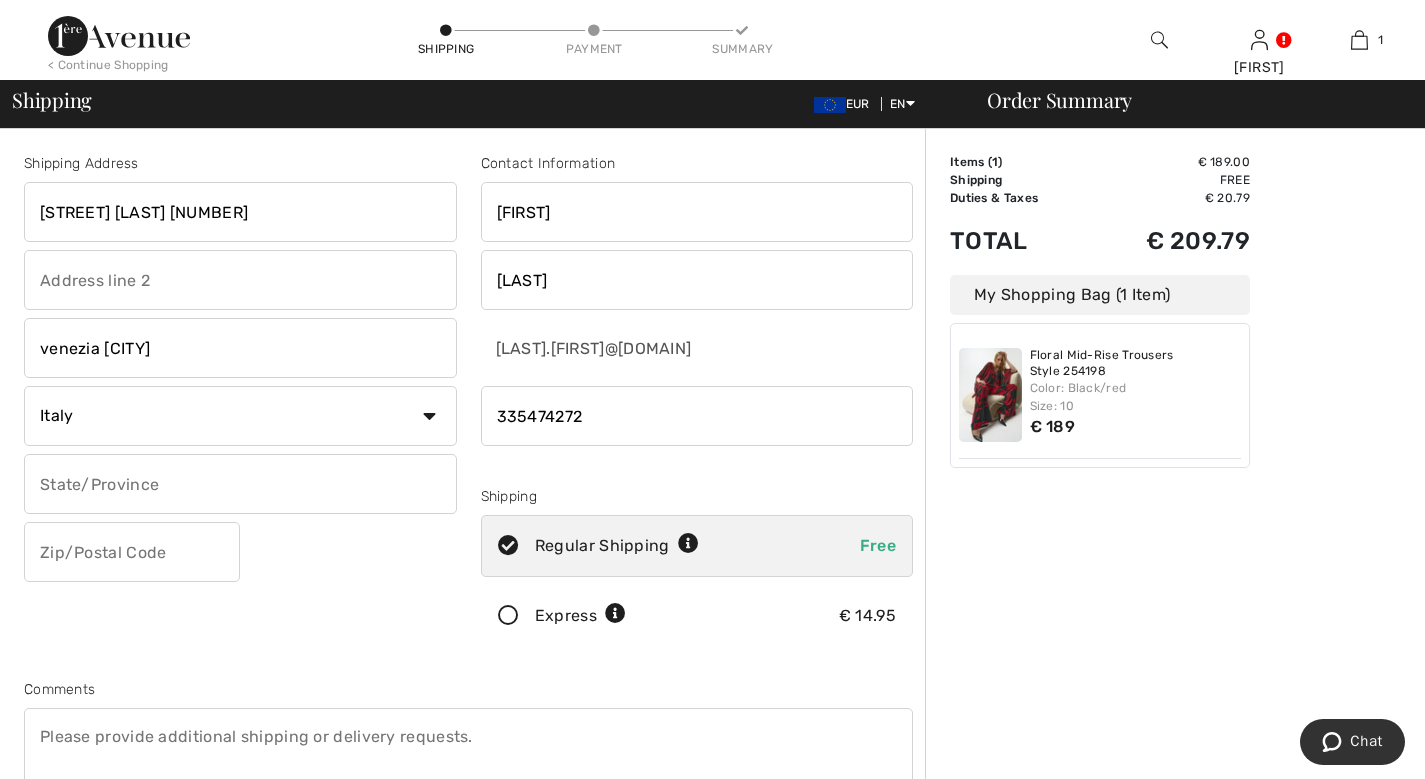type on "venezia mestre" 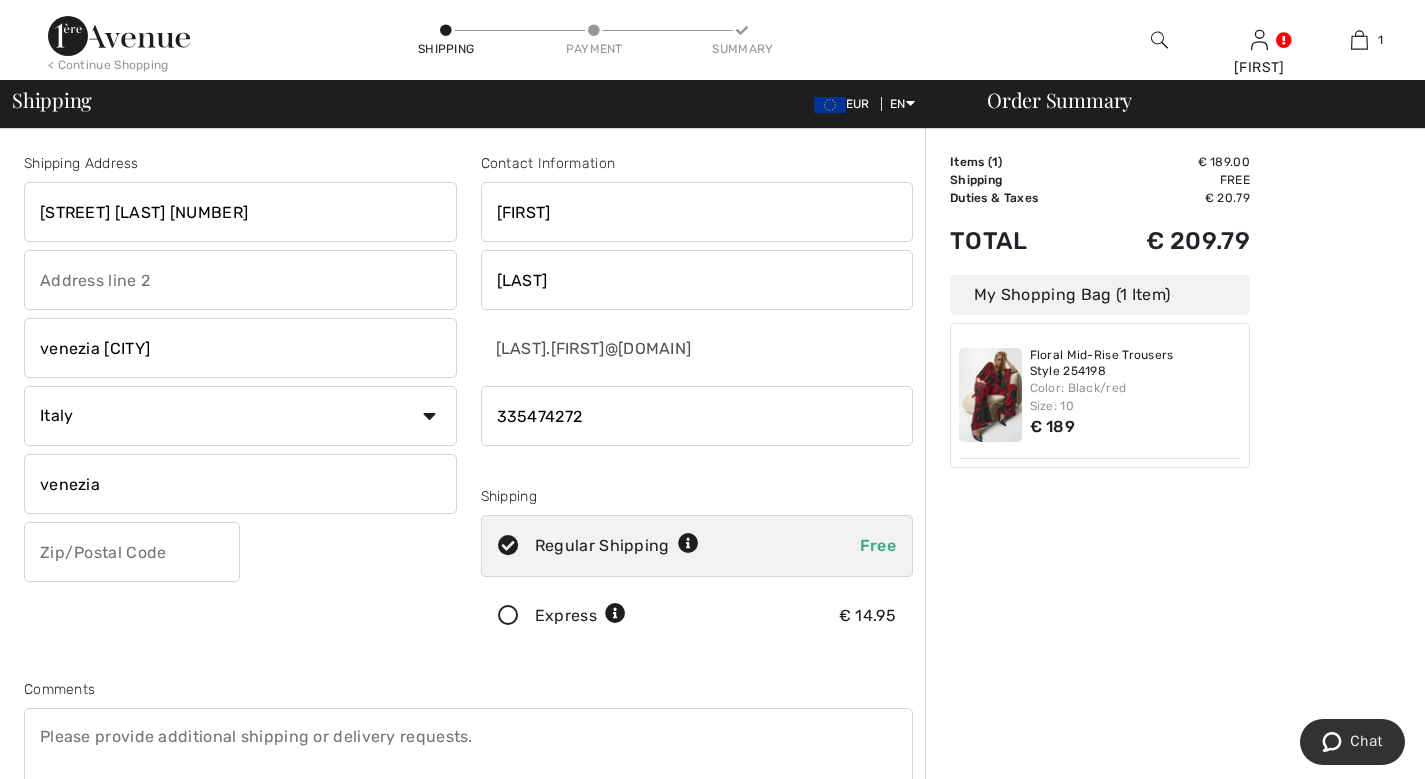 type on "venezia" 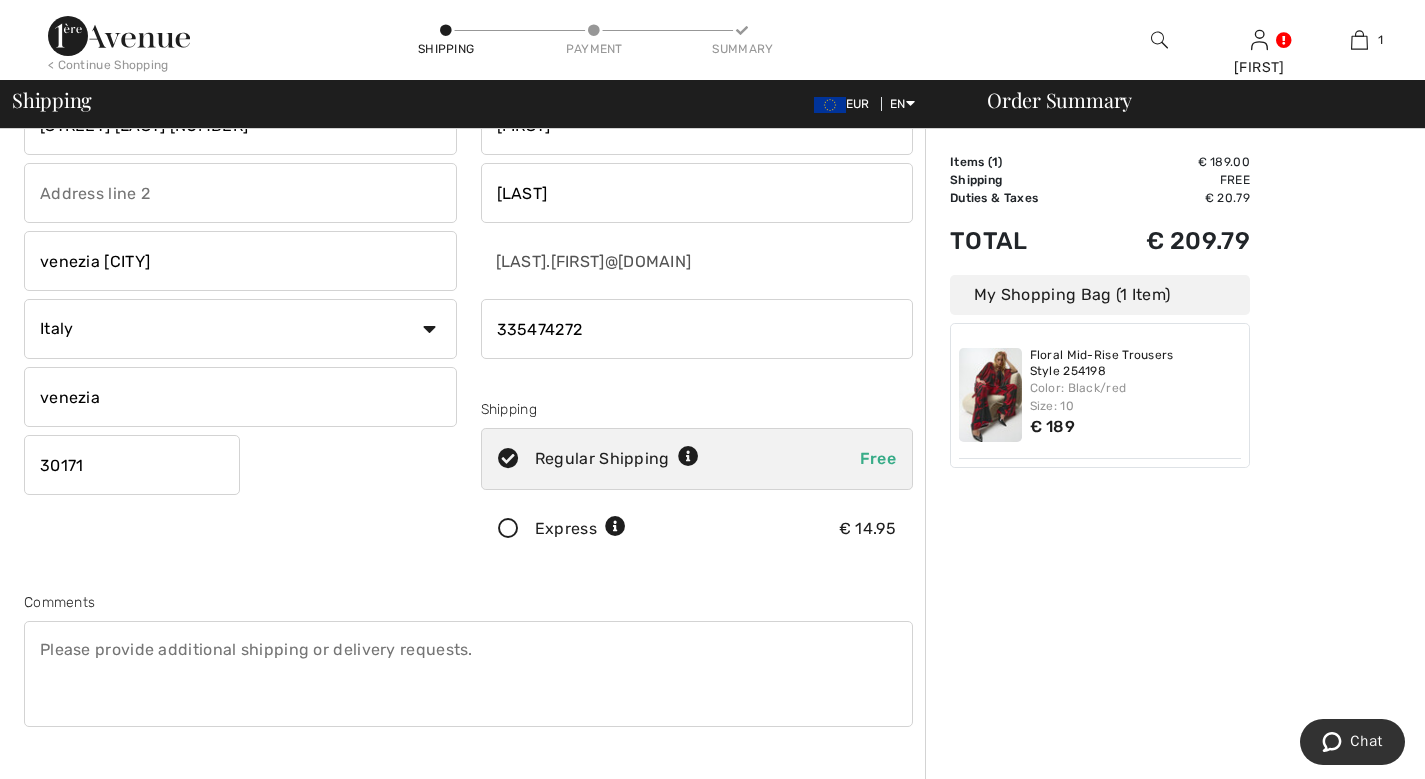 scroll, scrollTop: 433, scrollLeft: 0, axis: vertical 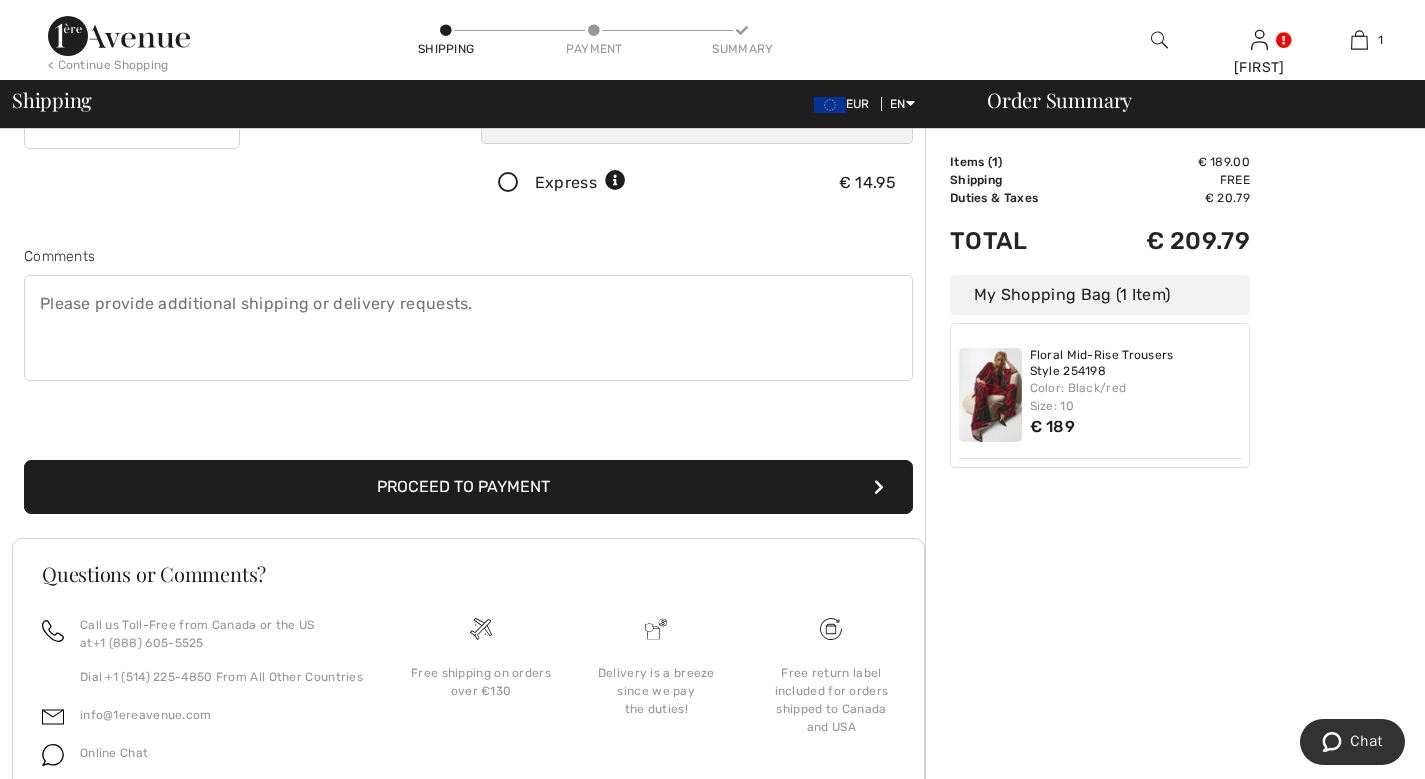 type on "30171" 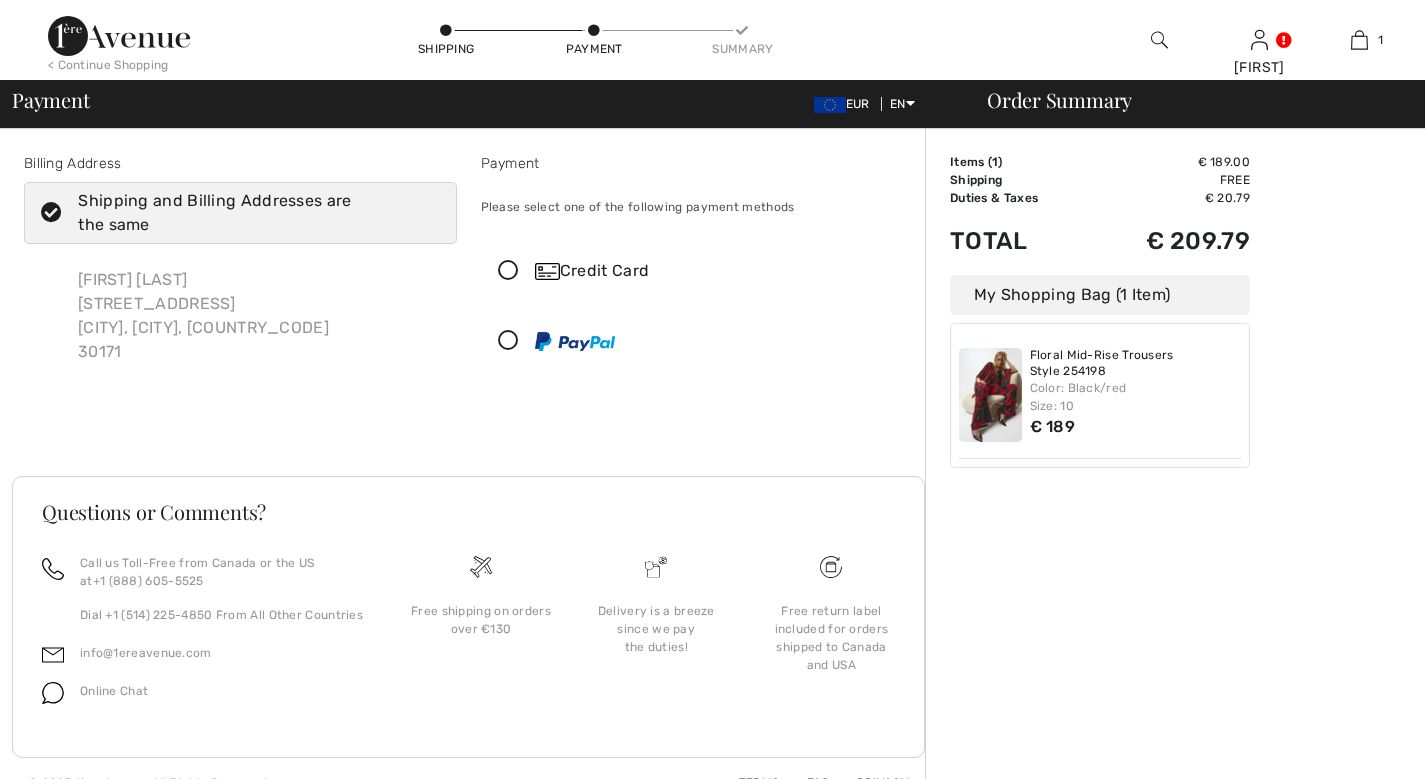 scroll, scrollTop: 0, scrollLeft: 0, axis: both 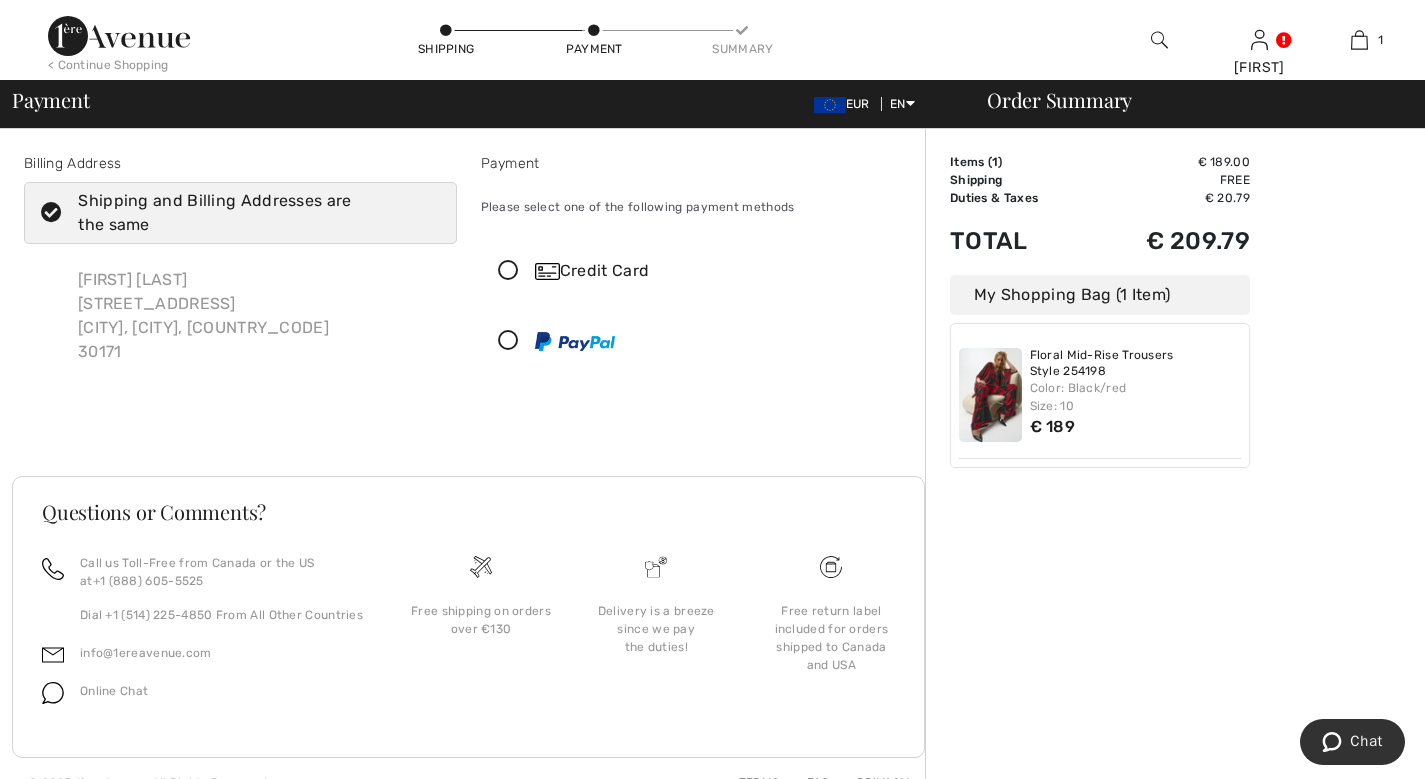 click at bounding box center (508, 271) 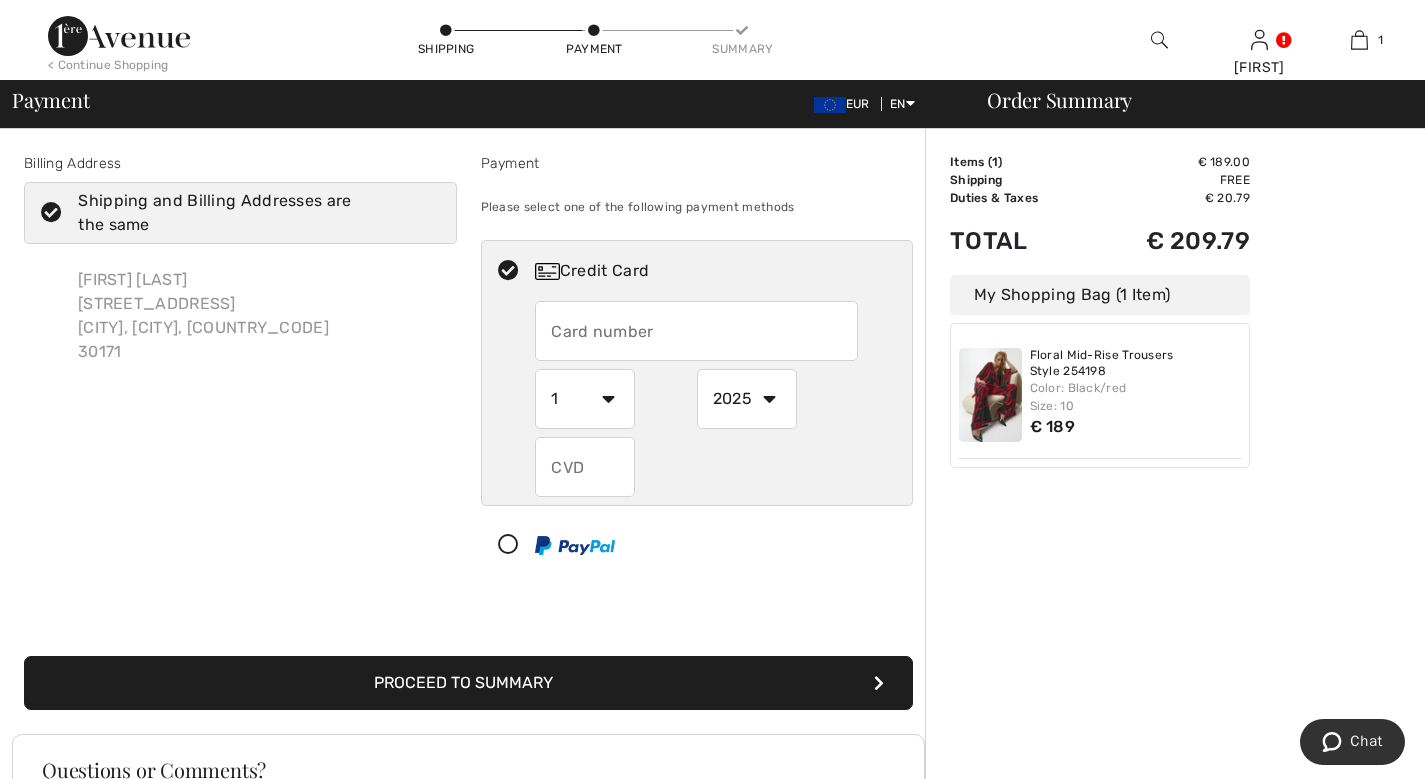 click at bounding box center [696, 331] 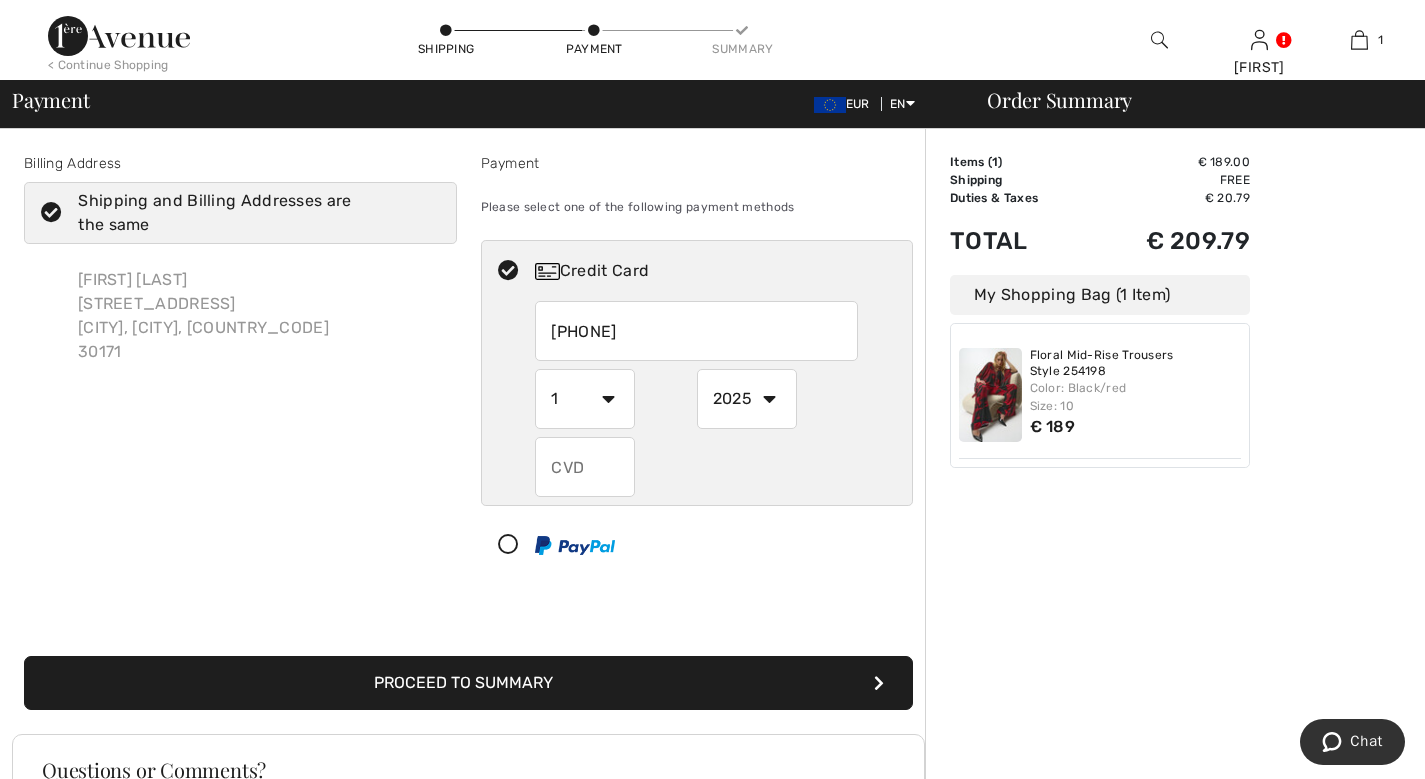 type on "[NUMBER]" 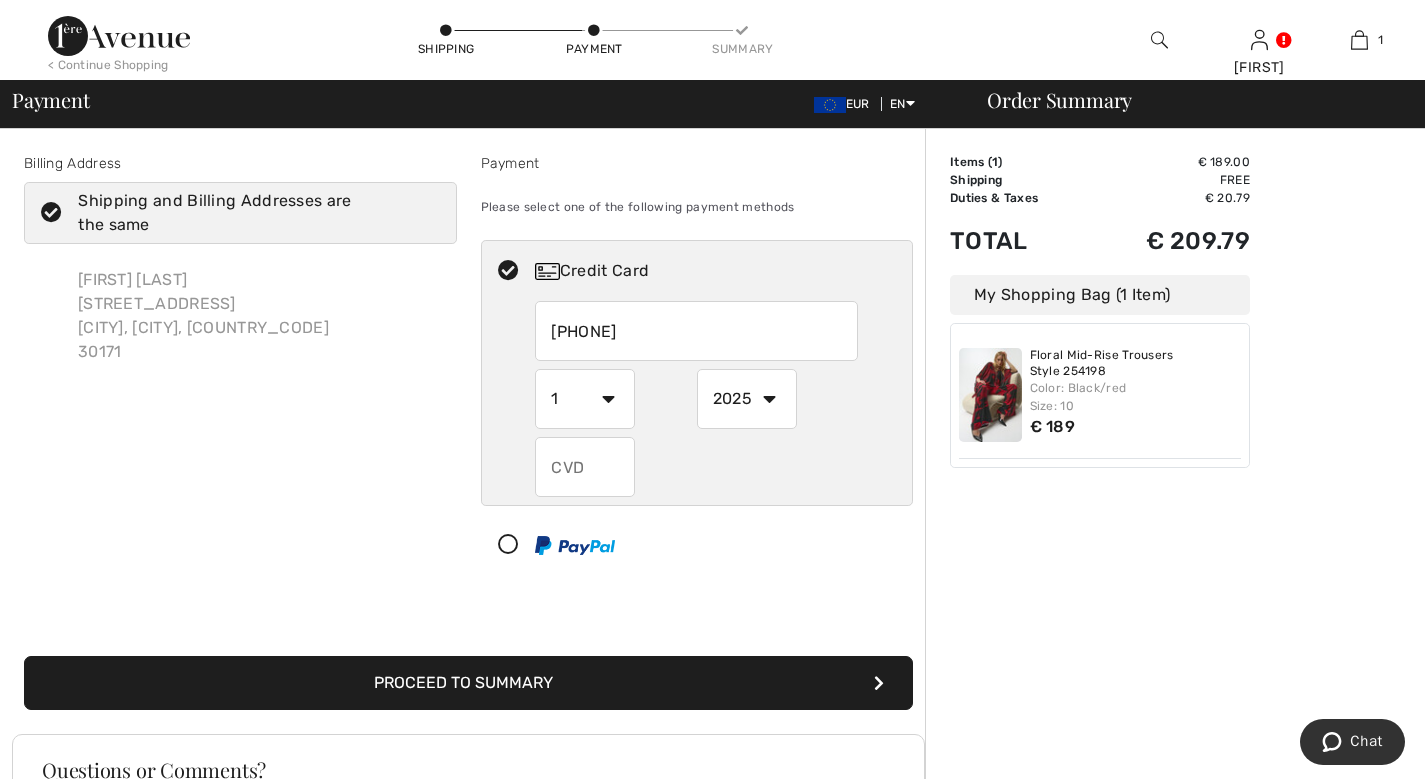 click on "1
2
3
4
5
6
7
8
9
10
11
12" at bounding box center [585, 399] 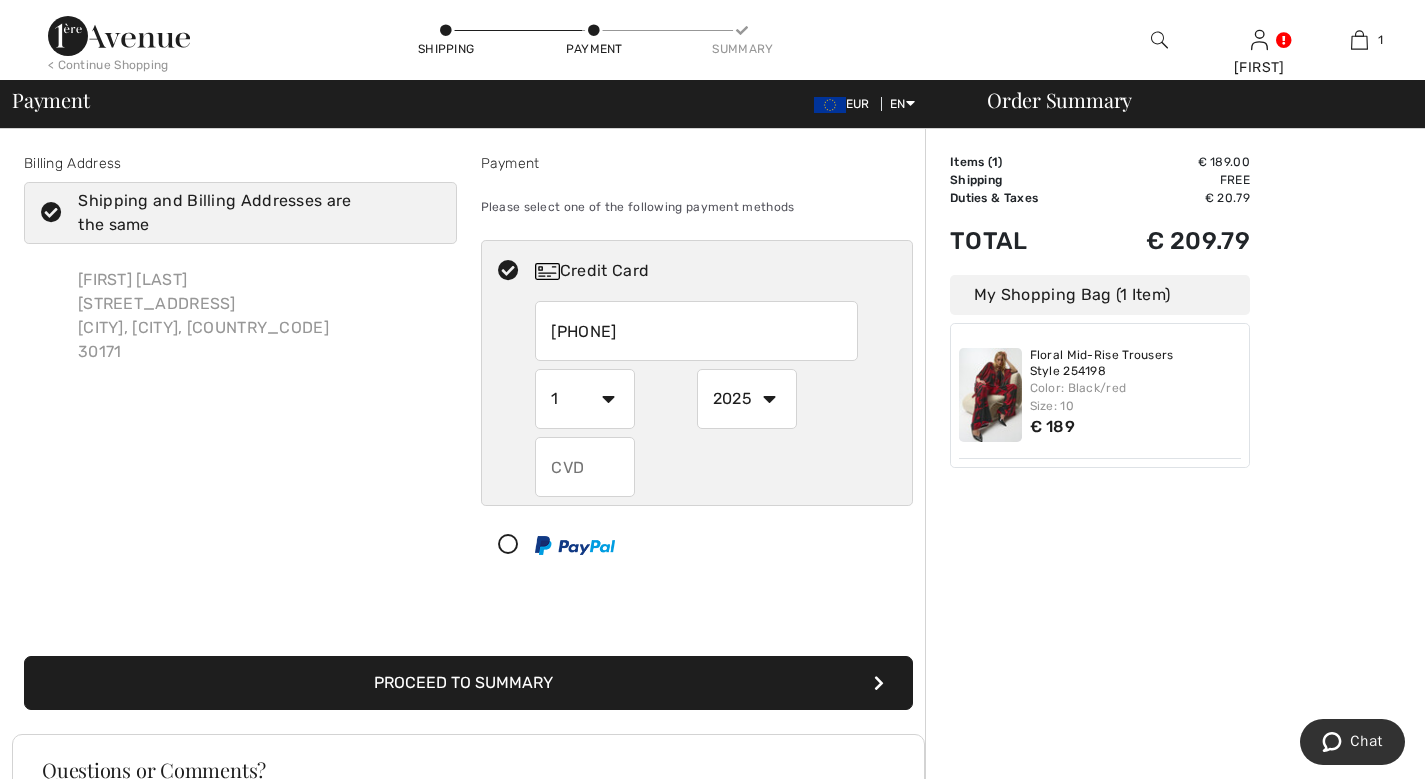 select on "2" 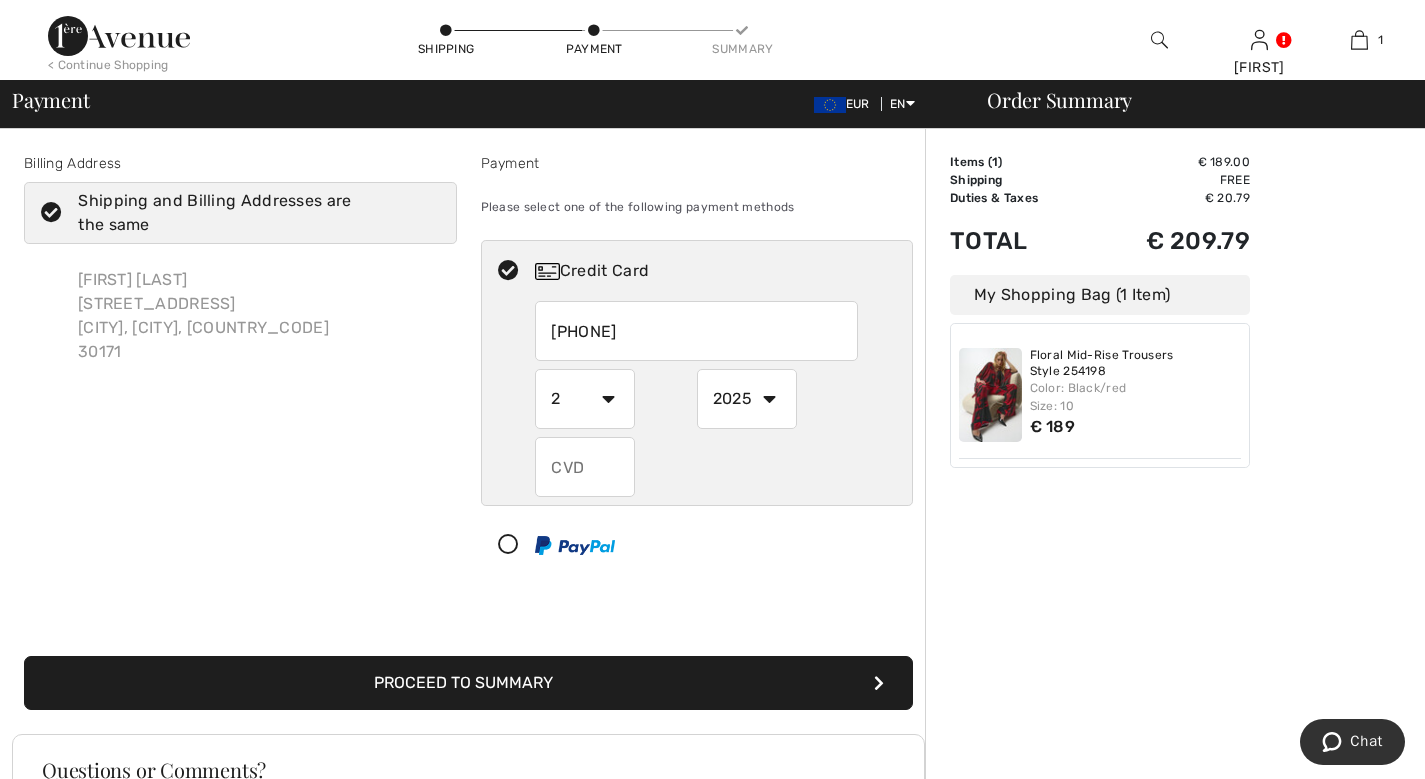 click on "2025
2026
2027
2028
2029
2030
2031
2032
2033
2034
2035" at bounding box center (747, 399) 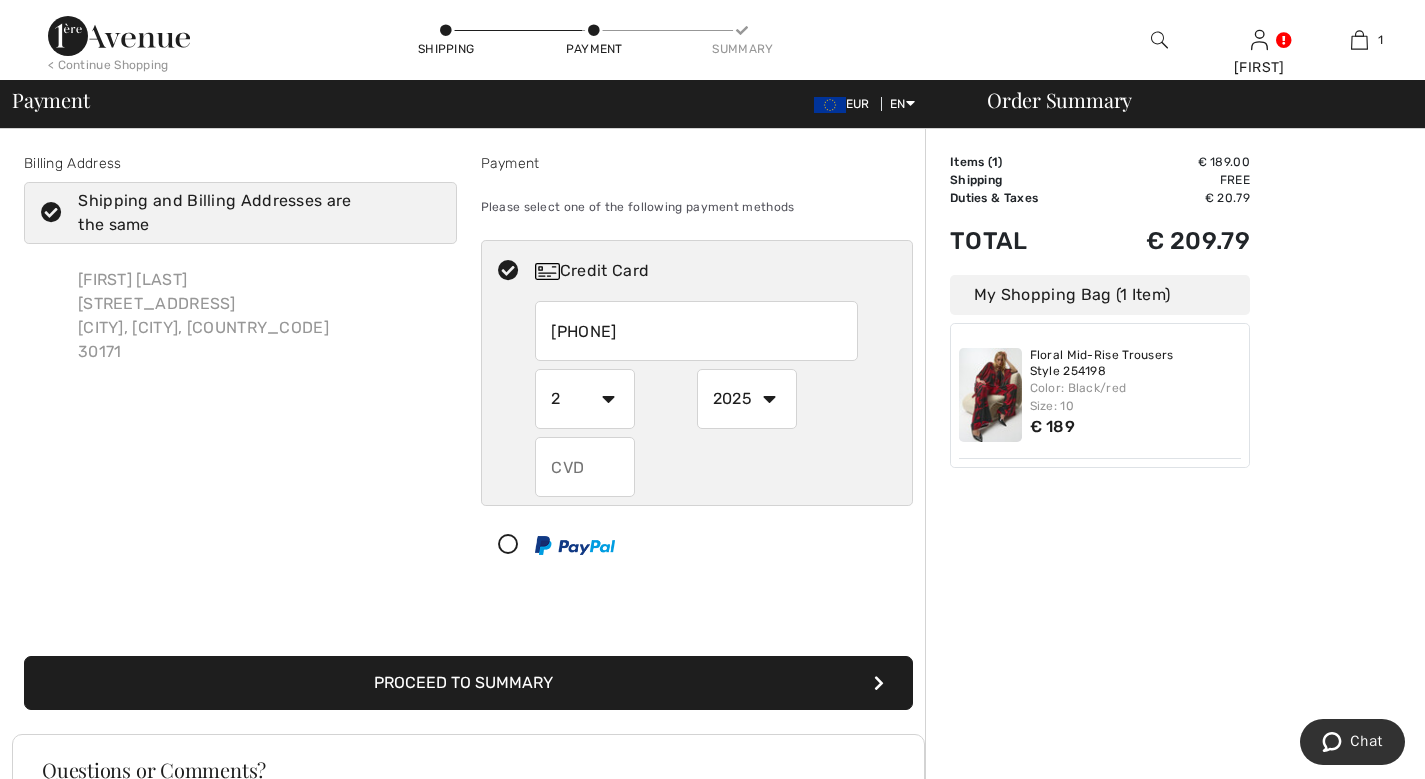 select on "2026" 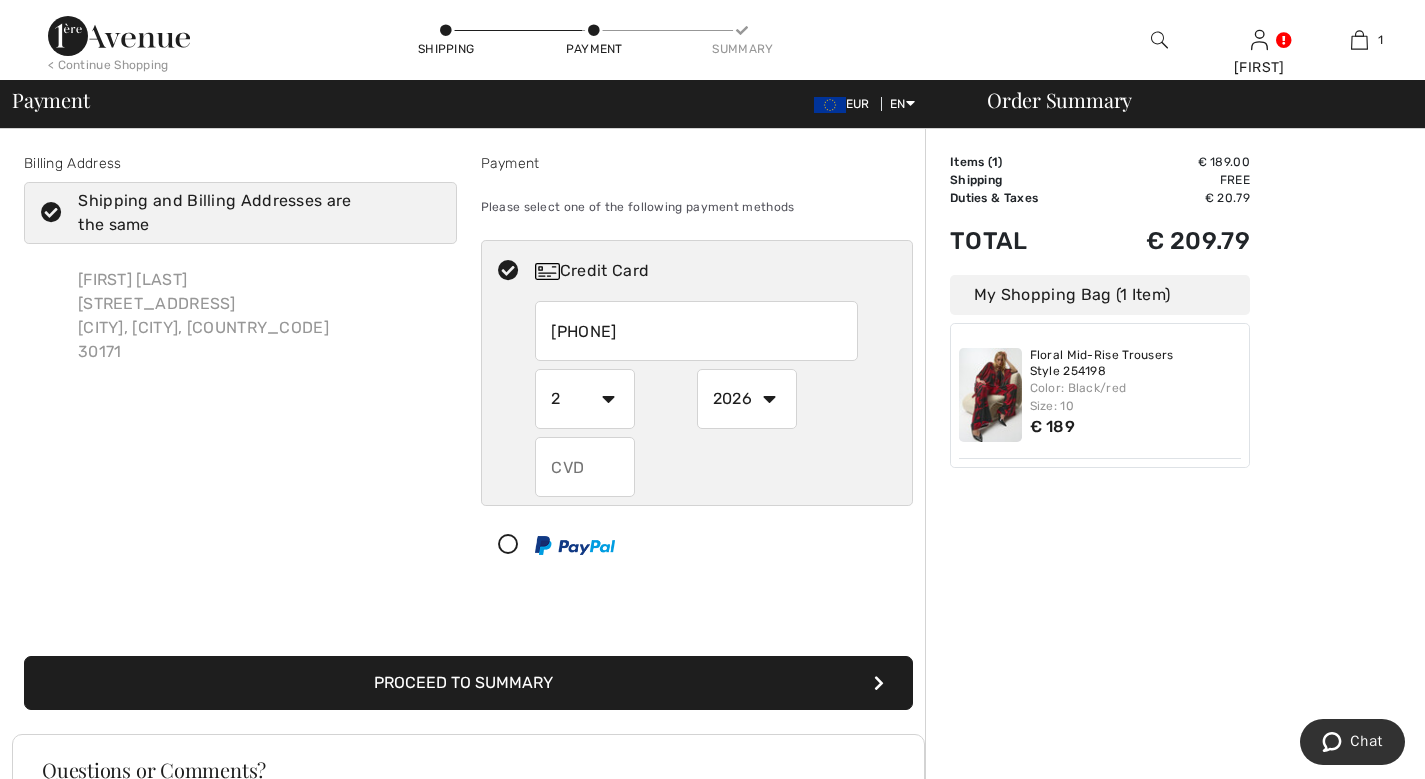 click at bounding box center (585, 467) 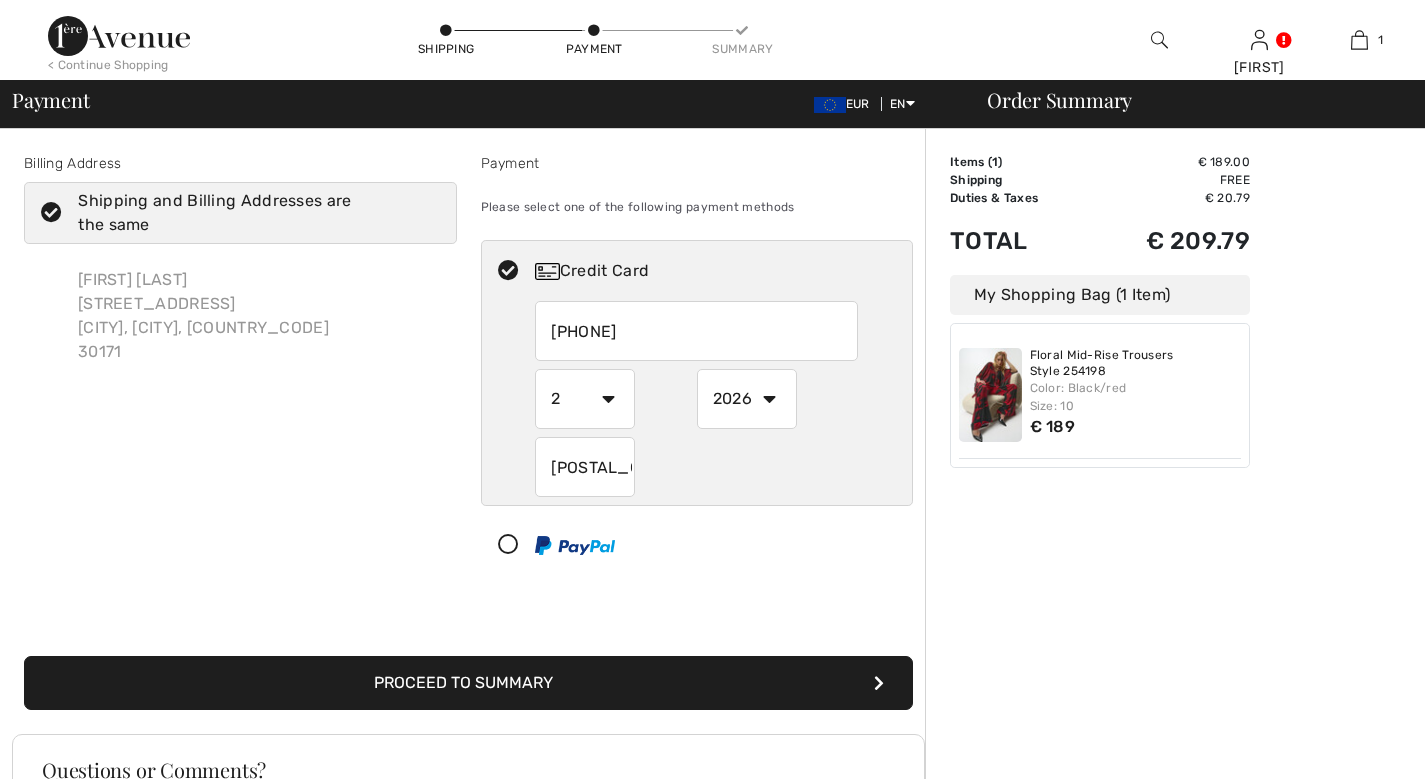 type on "324" 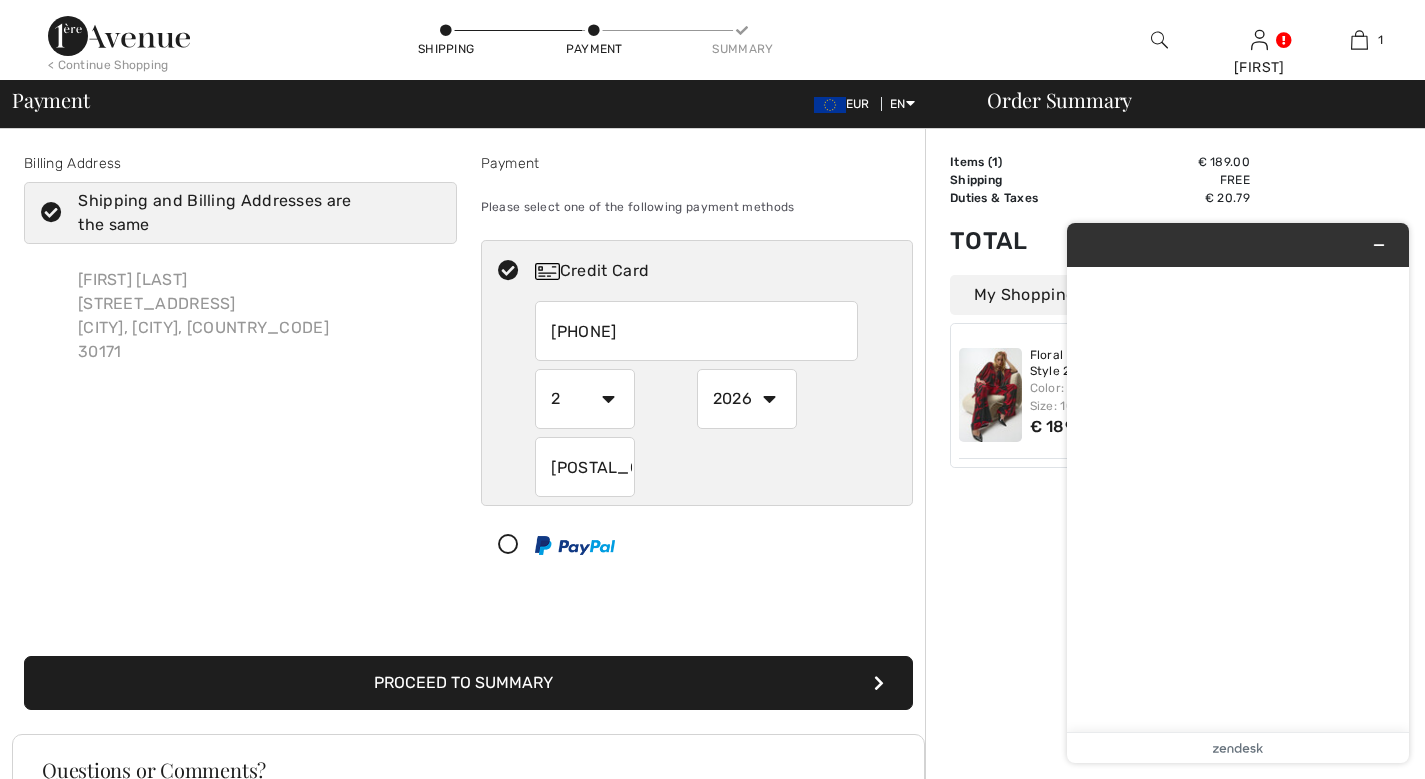scroll, scrollTop: 0, scrollLeft: 0, axis: both 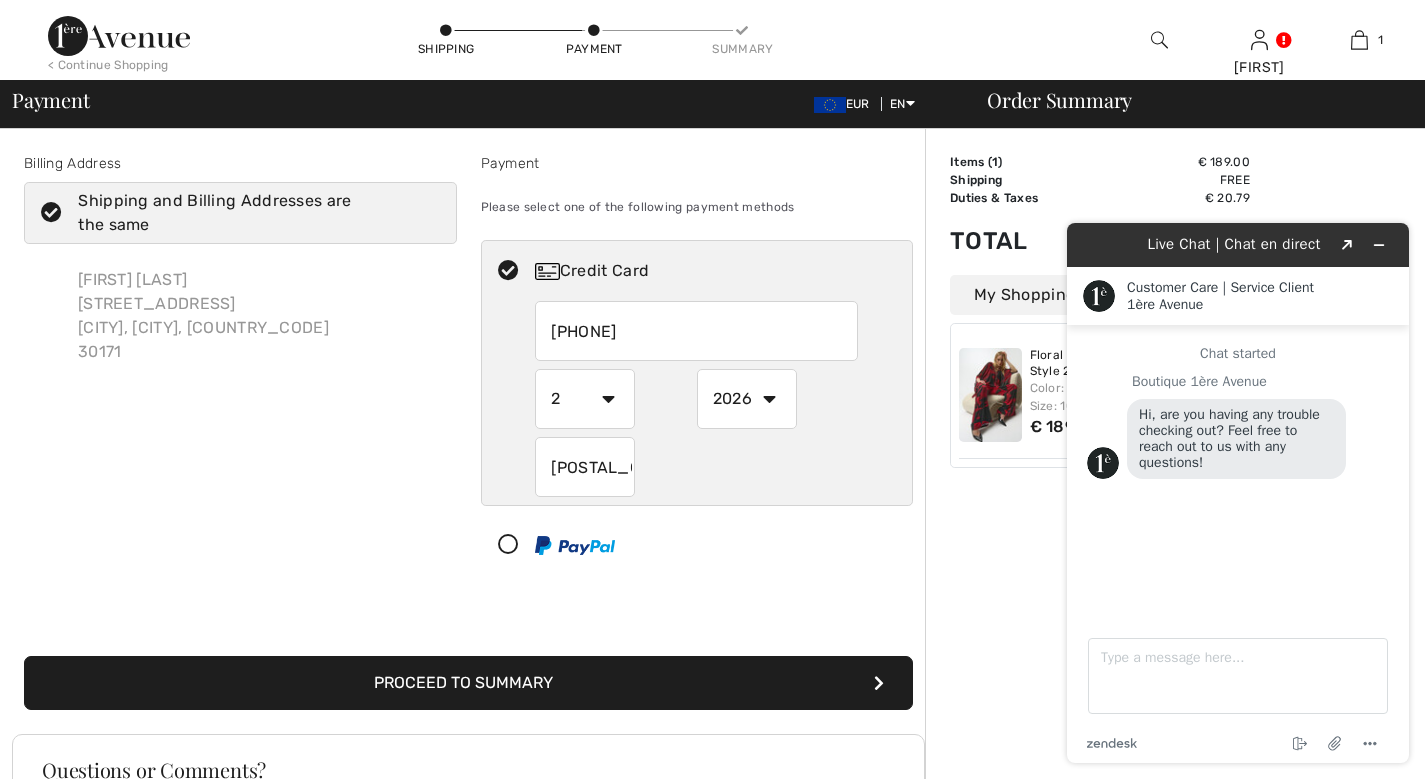 click on "Billing Address
Shipping and Billing Addresses are the same
Giuseppina Mainardi
Vicolo Privato Felisati 2
Venezia Mestre, Venezia, IT
30171
Giuseppina
Mainardi
Vicolo Privato Felisati 2
Venezia Mestre
Country
Canada
United States
Afghanistan
Aland Islands
Albania
Algeria
American Samoa
Andorra
Angola
Anguilla
Antarctica
Antigua and Barbuda
Argentina
Armenia
Aruba
Australia
Austria
Azerbaijan
Bahamas
Bahrain
Bangladesh
Barbados
Belarus
Belgium Belize" at bounding box center (468, 419) 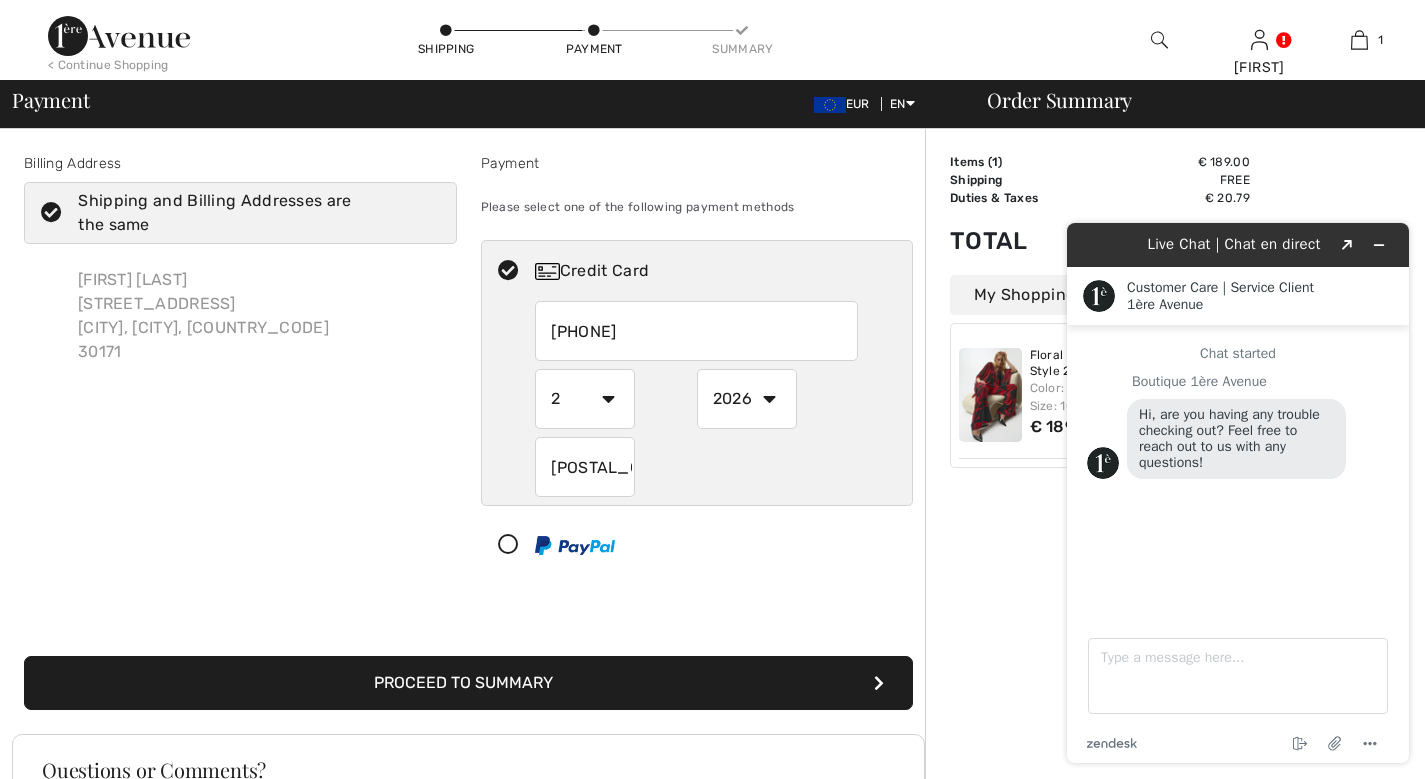 click on "Payment
Please select one of the following payment methods
Credit Card
5398320600644711
1
2
3
4
5
6
7
8
9
10
11
12
2025
2026
2027
2028
2029
2030
2031
2032
2033 2034 2035" at bounding box center (697, 368) 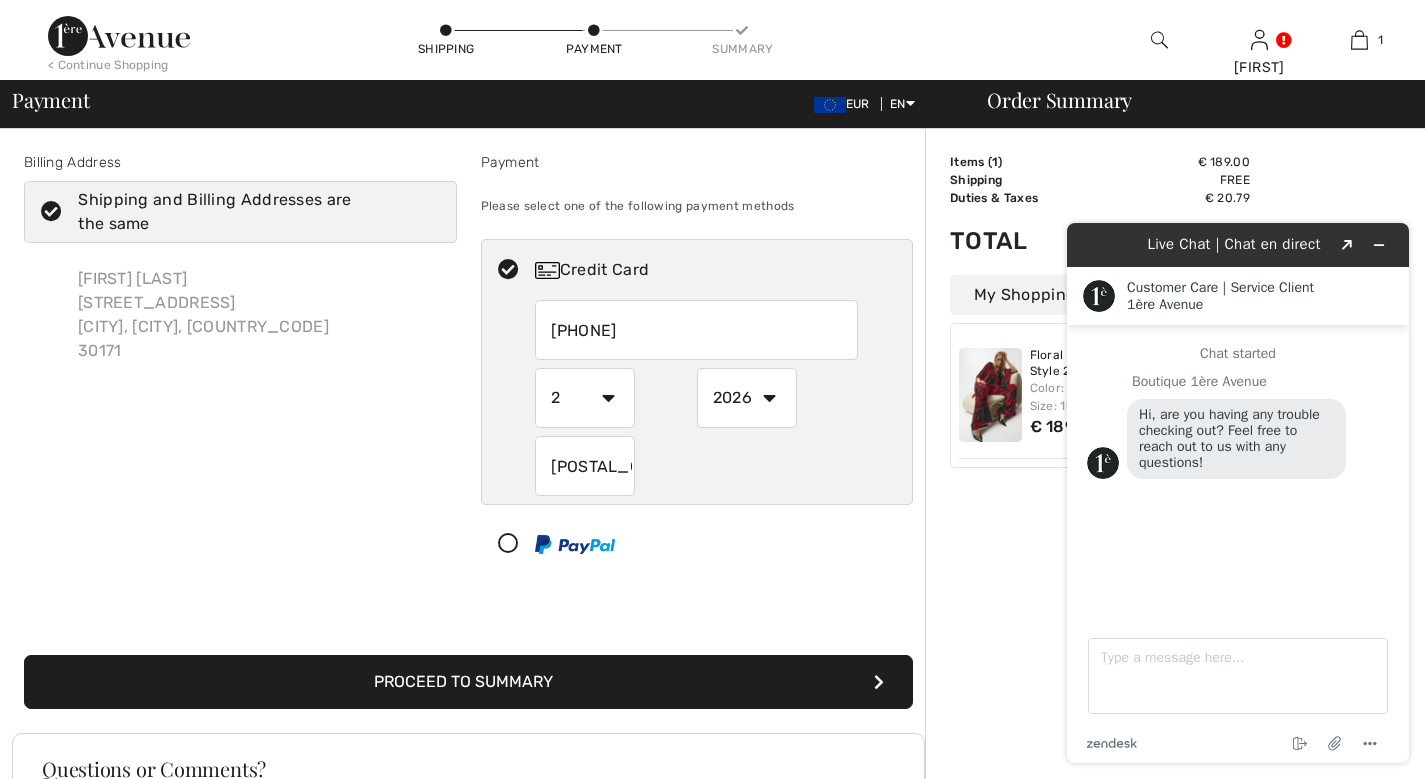 scroll, scrollTop: 287, scrollLeft: 0, axis: vertical 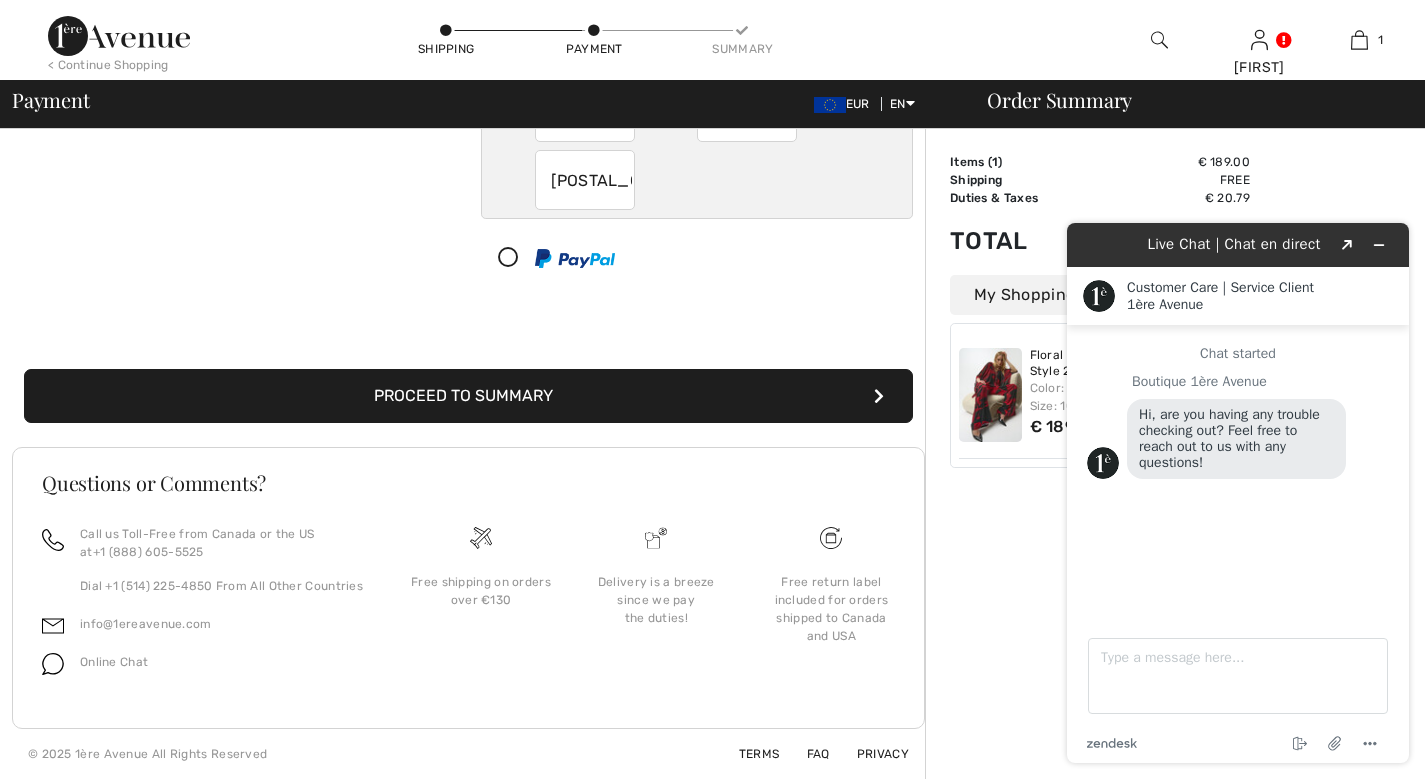 click on "Proceed to Summary" at bounding box center [468, 396] 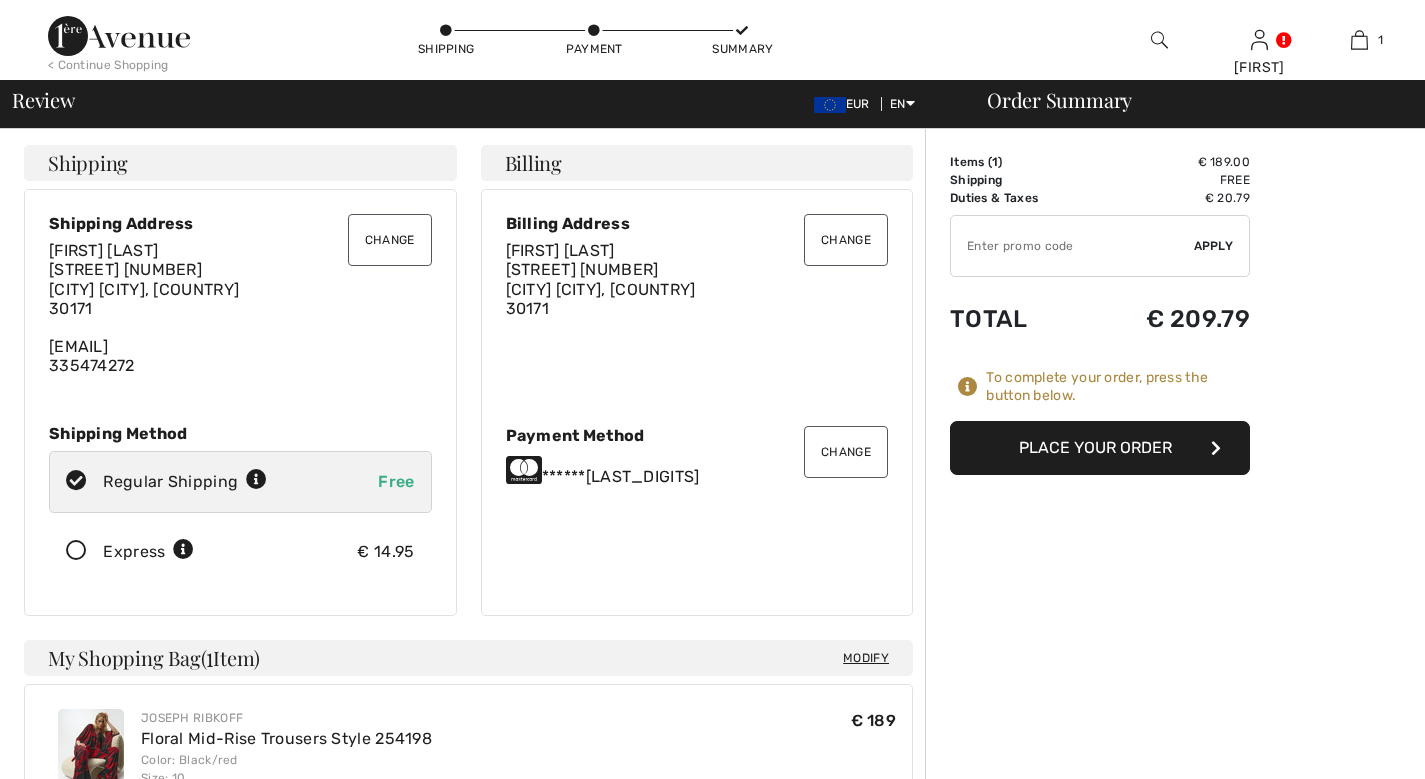 scroll, scrollTop: 0, scrollLeft: 0, axis: both 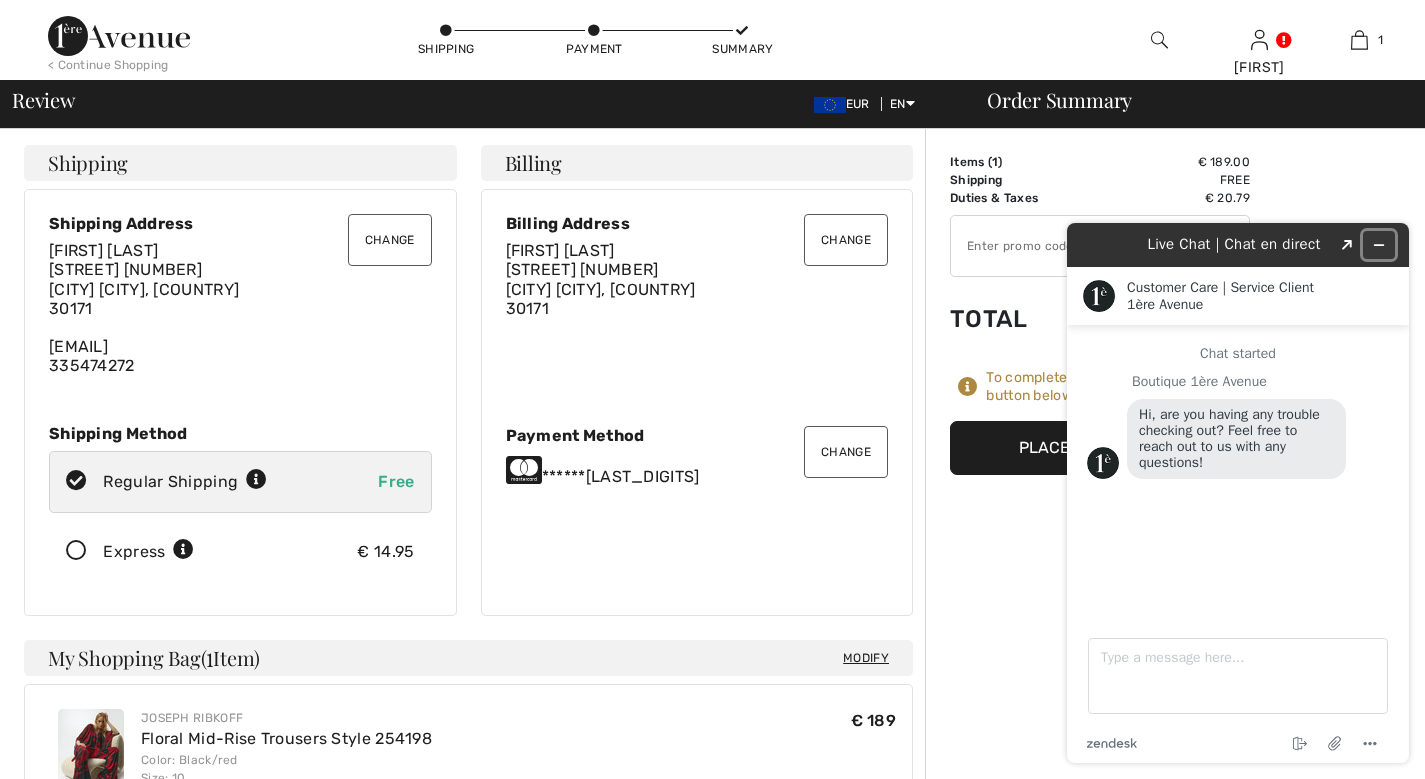 click at bounding box center [1379, 245] 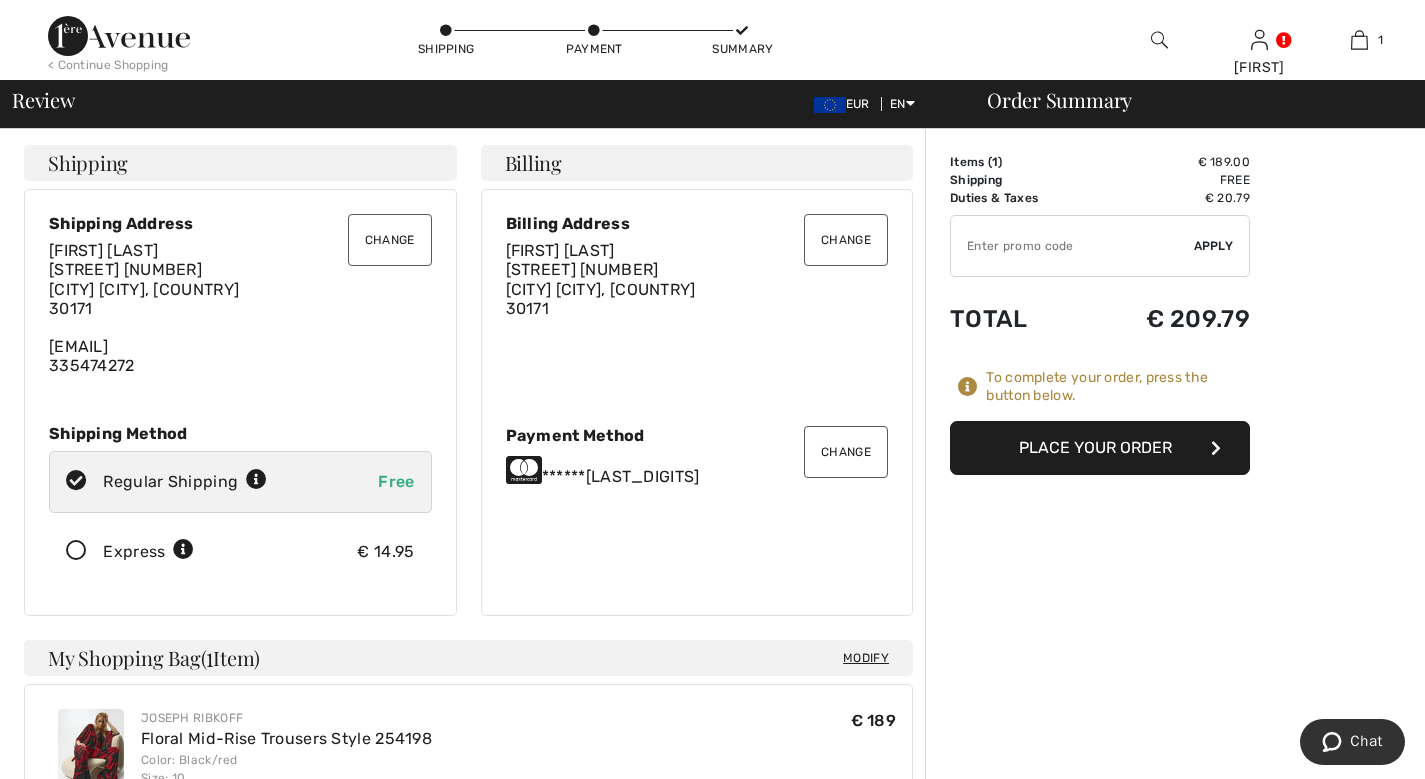 click on "Place Your Order" at bounding box center [1100, 448] 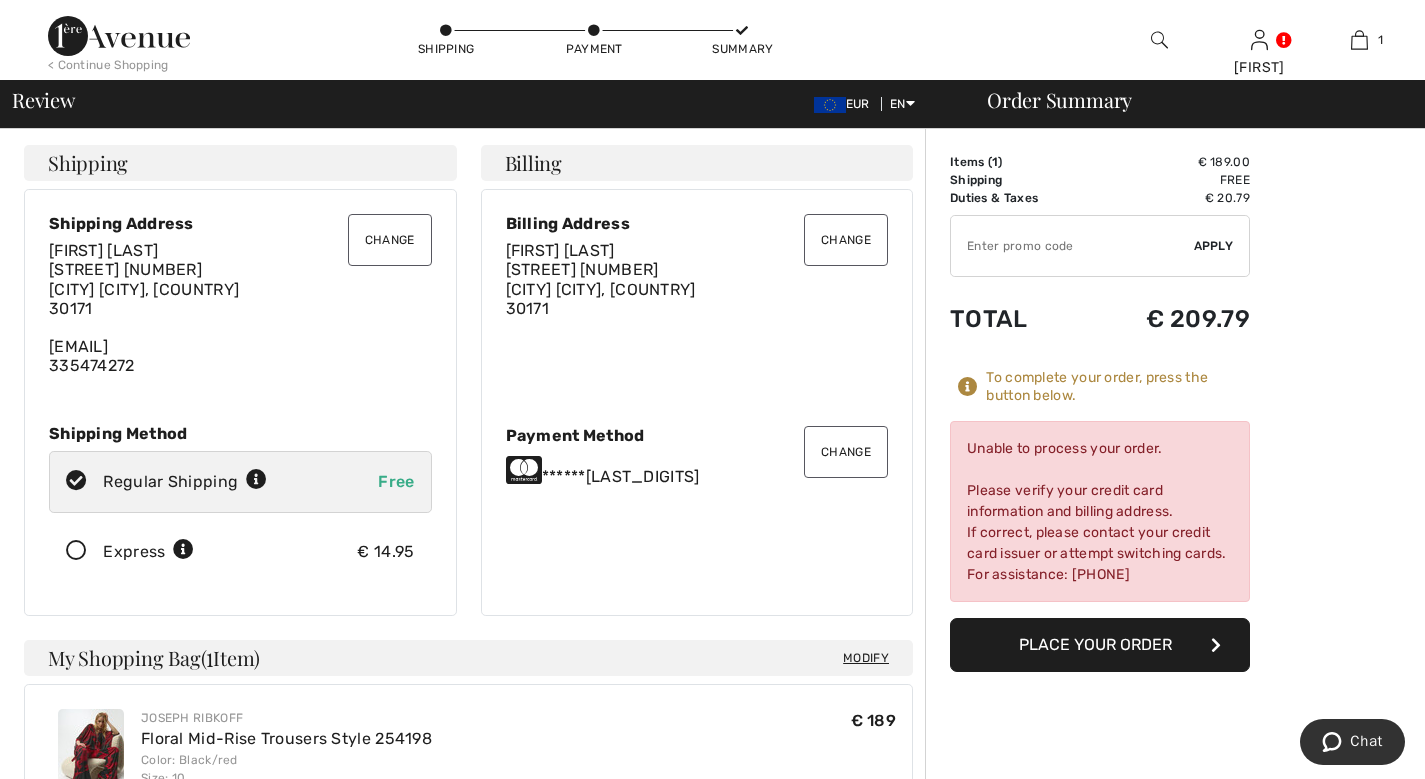 click on "Change" at bounding box center [846, 452] 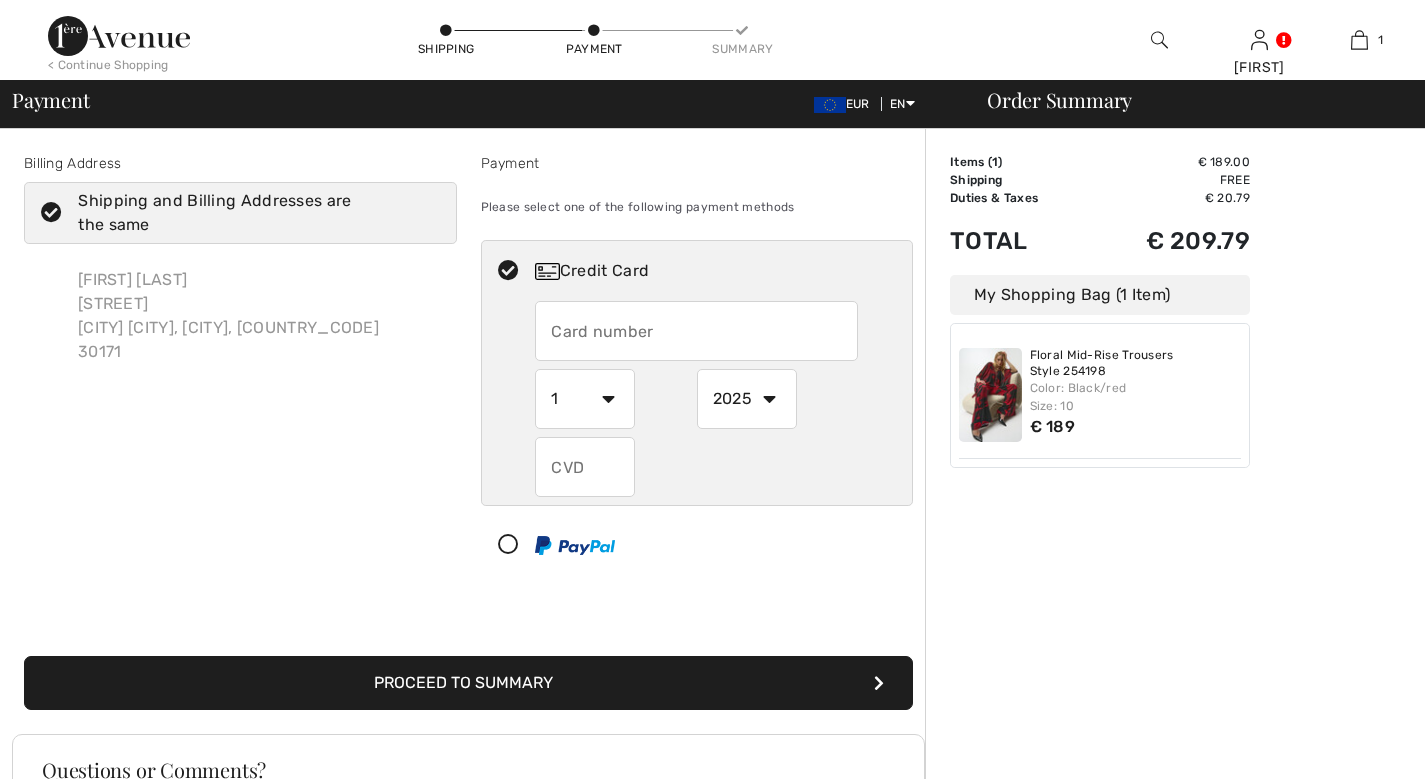 scroll, scrollTop: 73, scrollLeft: 0, axis: vertical 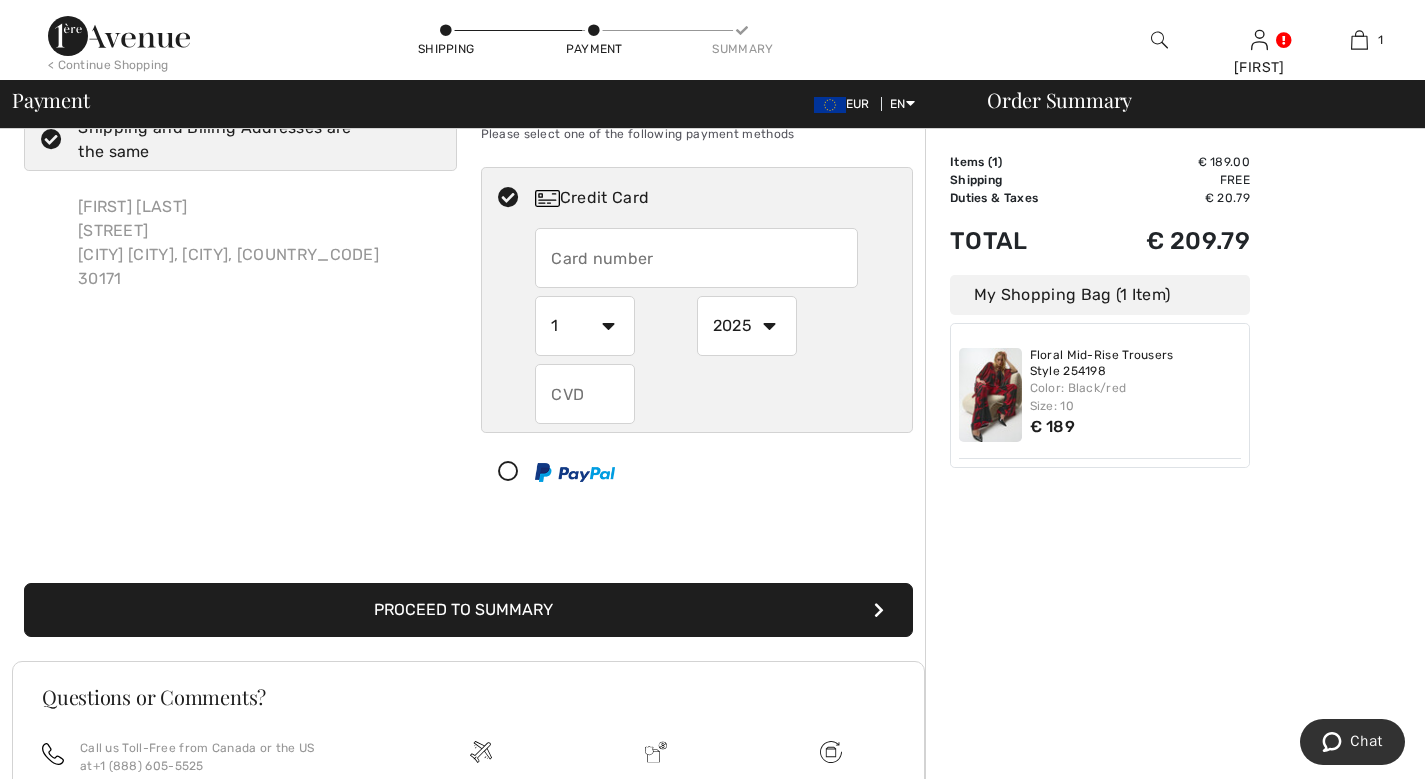 click at bounding box center (696, 258) 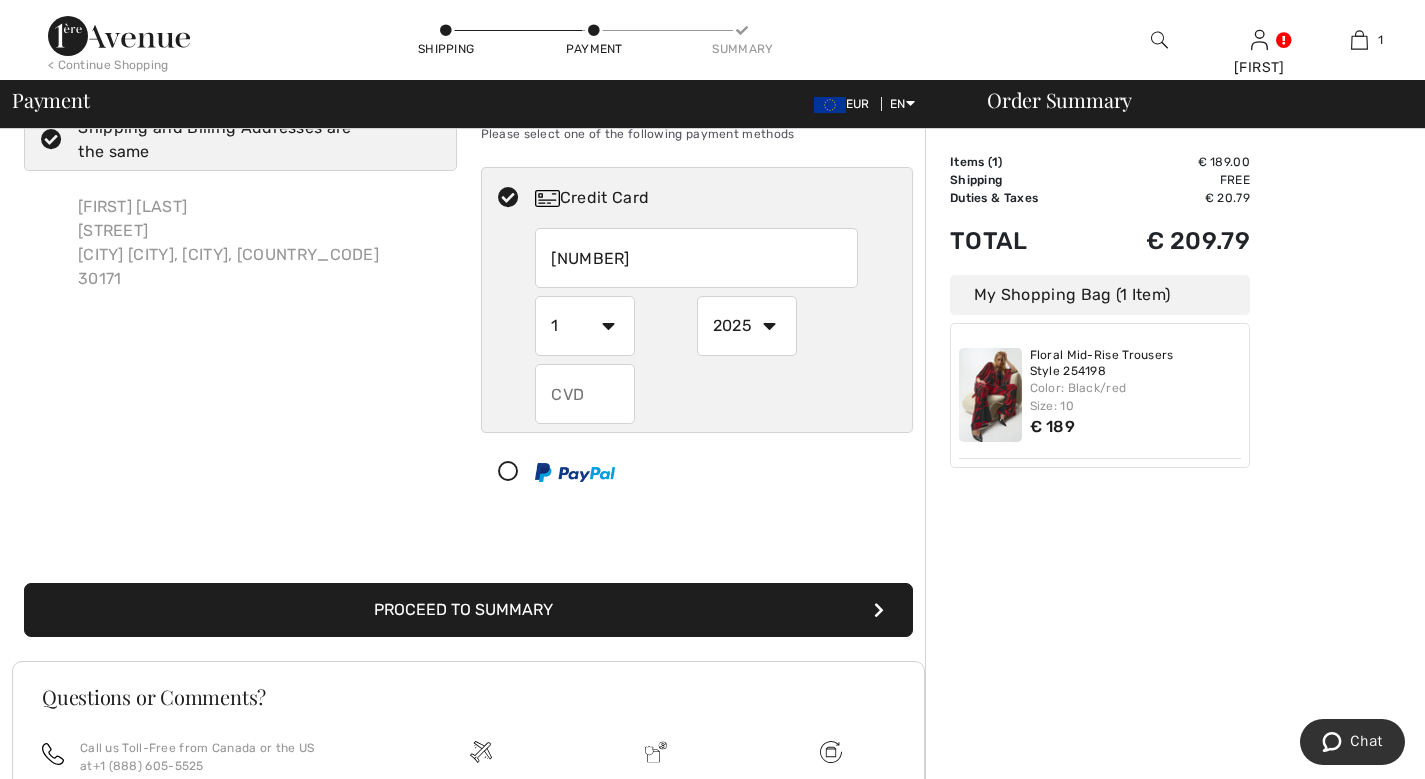 type on "[NUMBER]" 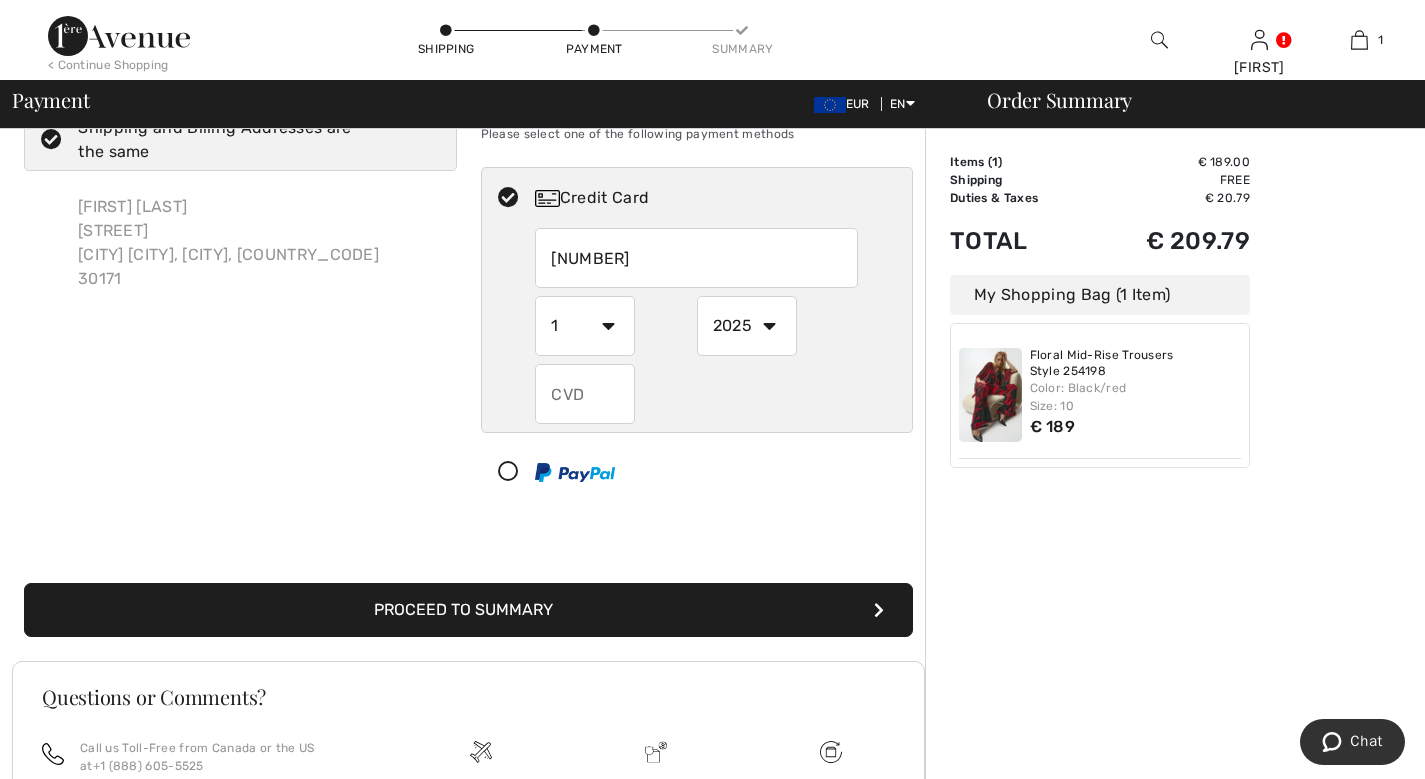 click on "1
2
3
4
5
6
7
8
9
10
11
12" at bounding box center [585, 326] 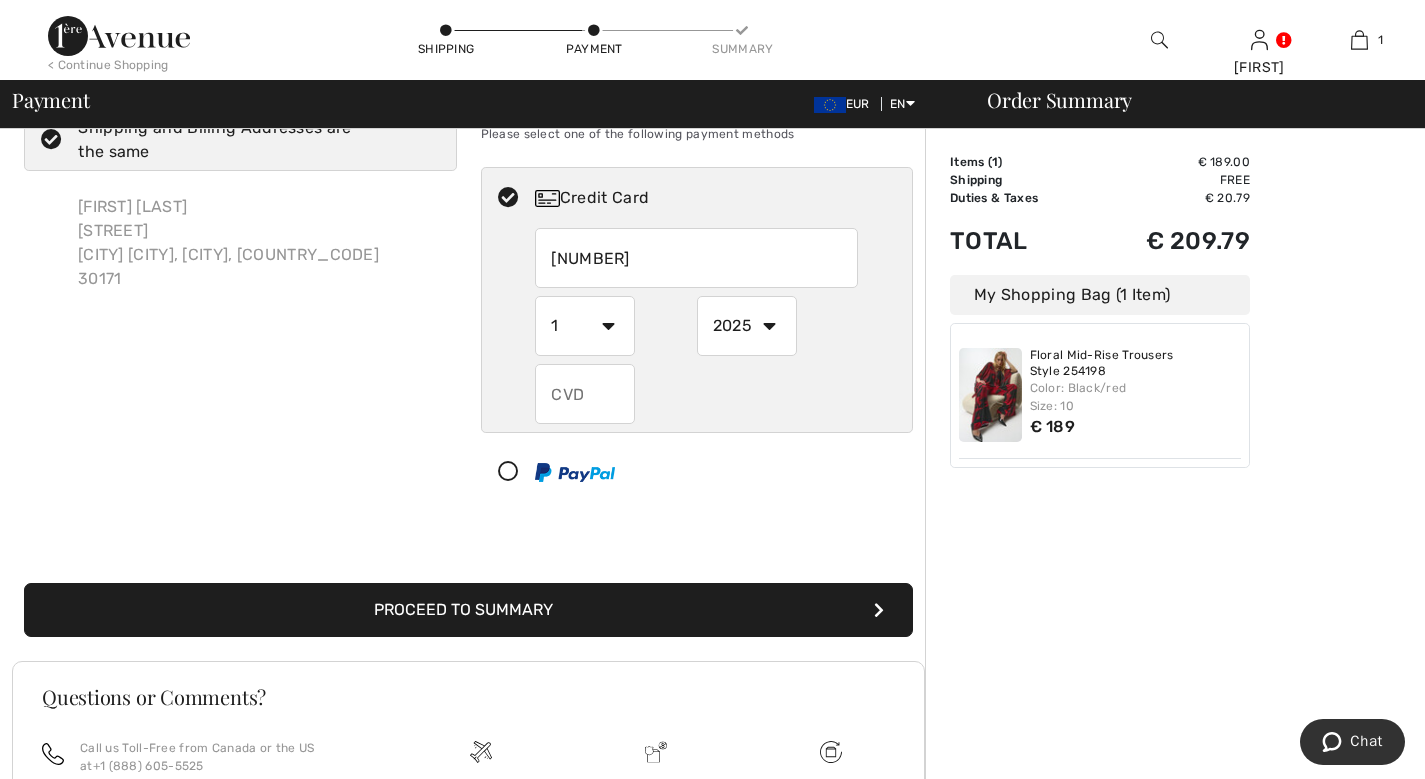 select on "2" 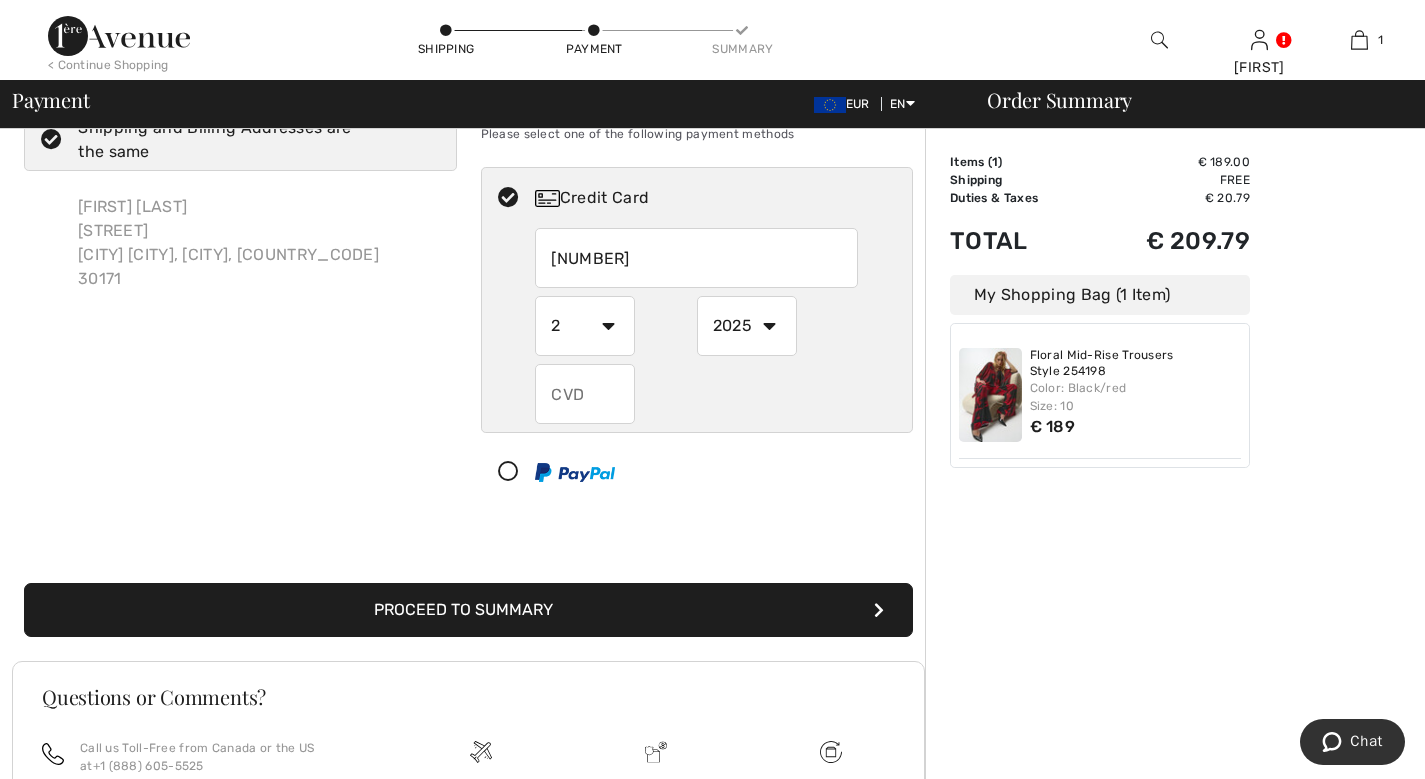 click on "2025
2026
2027
2028
2029
2030
2031
2032
2033
2034
2035" at bounding box center (747, 326) 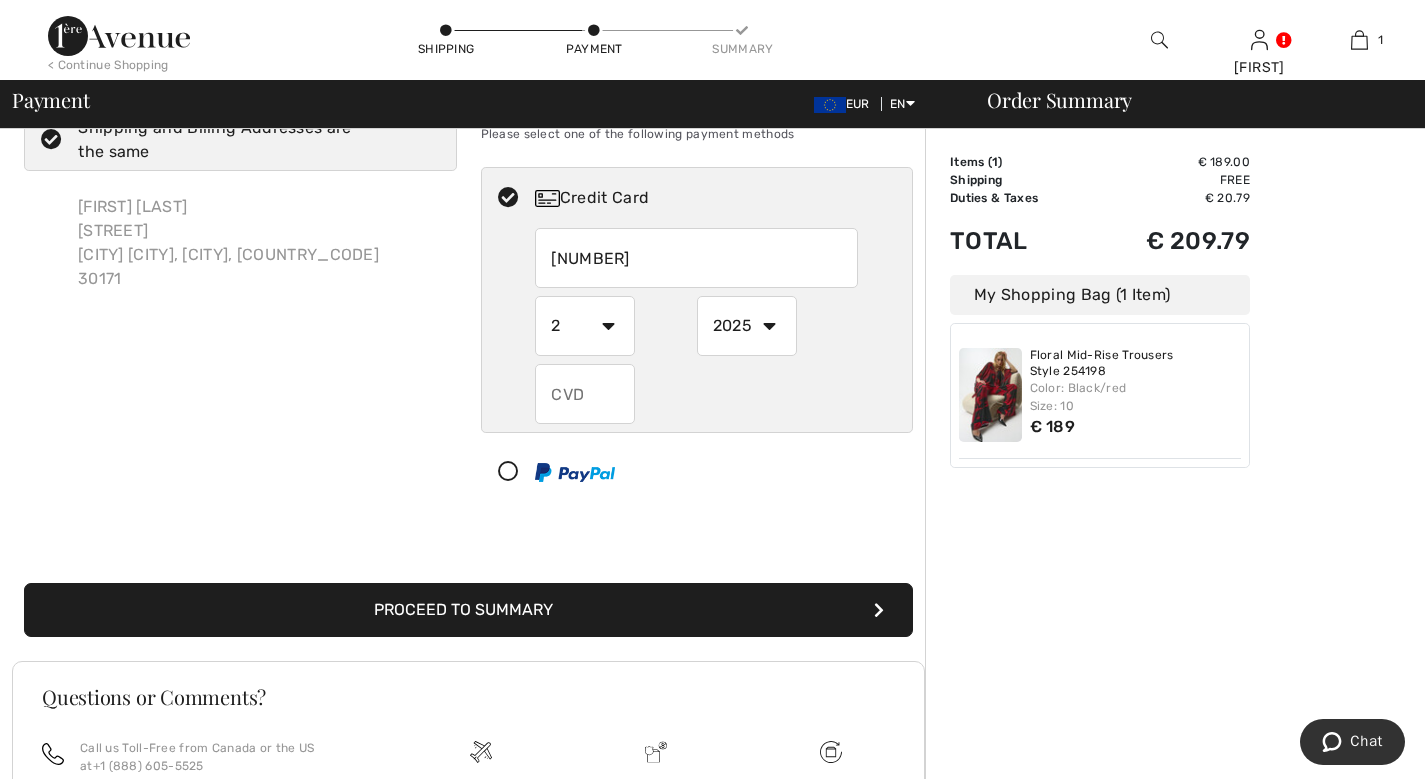 select on "2026" 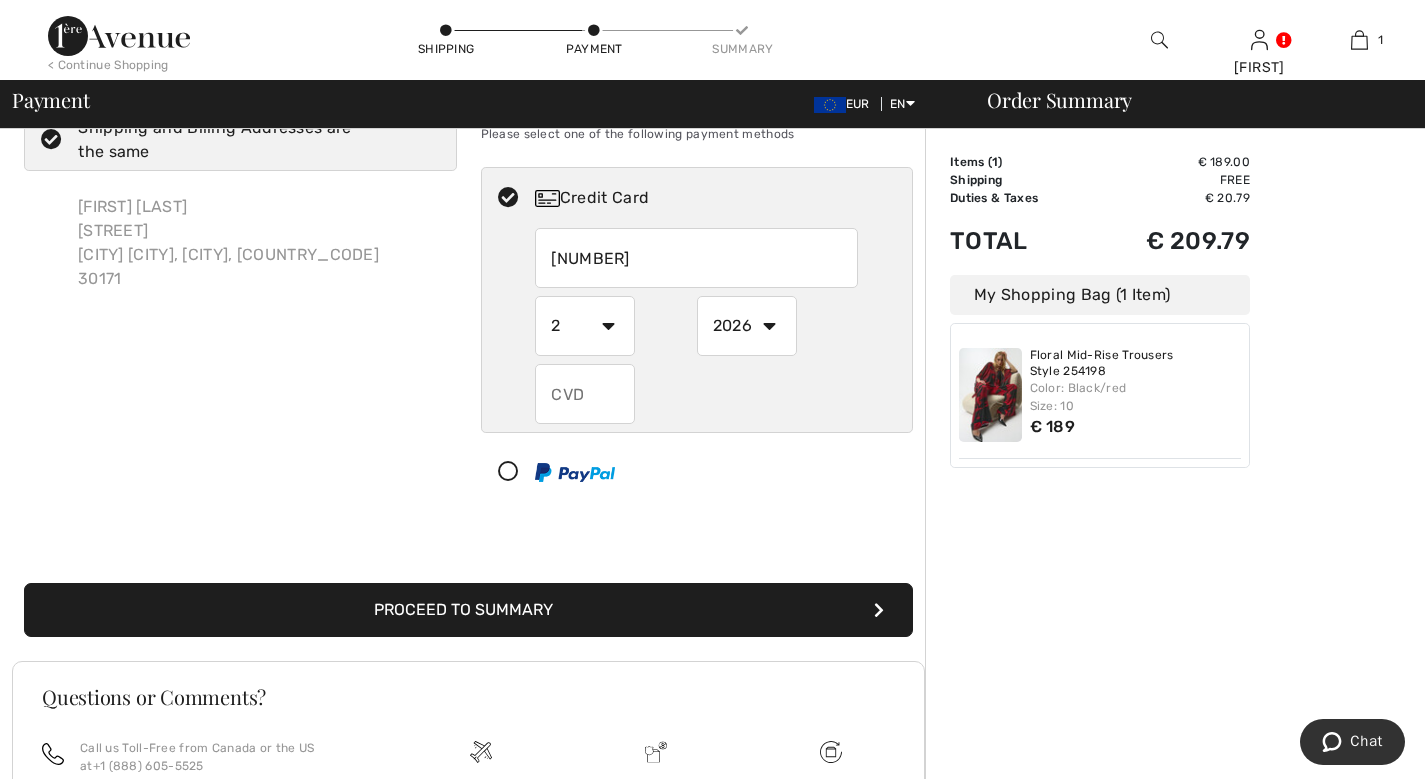 click at bounding box center [585, 394] 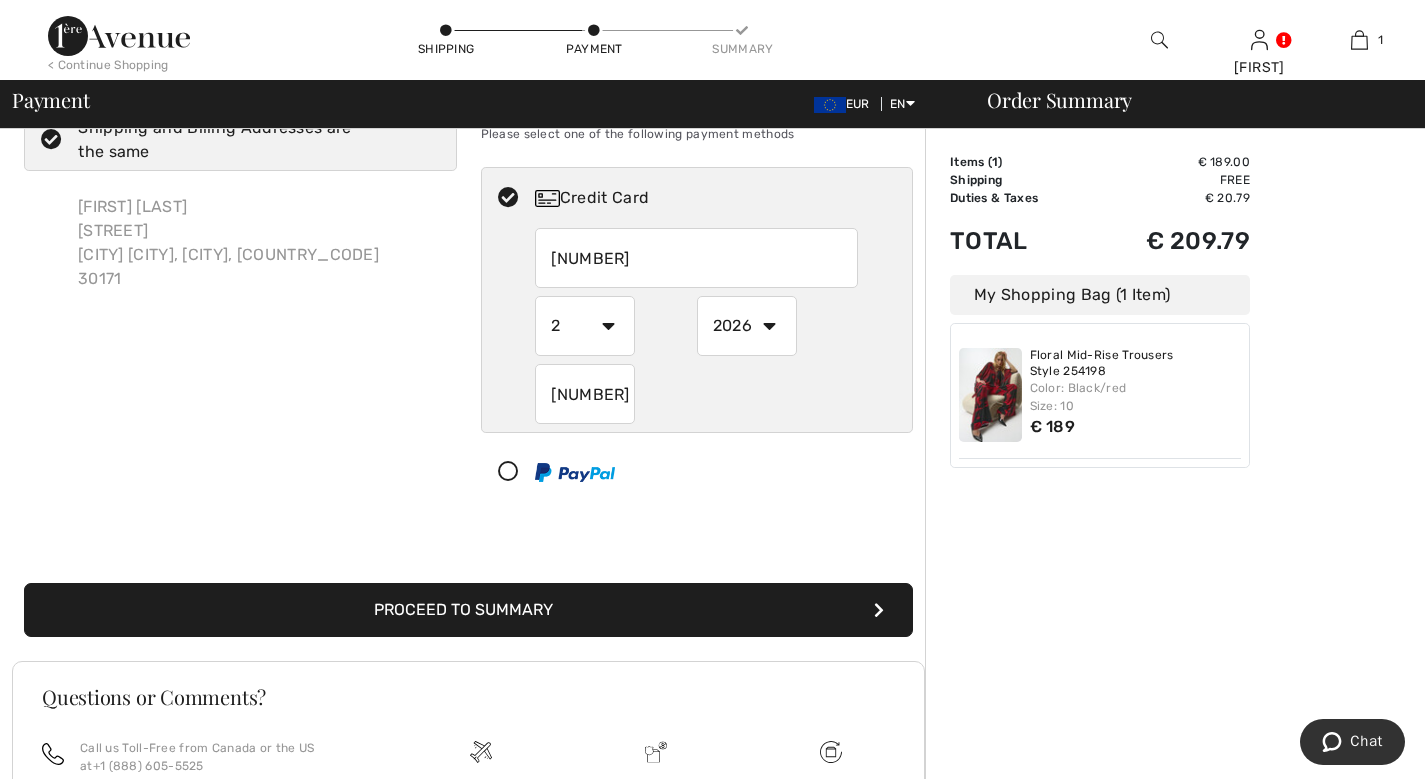 type on "324" 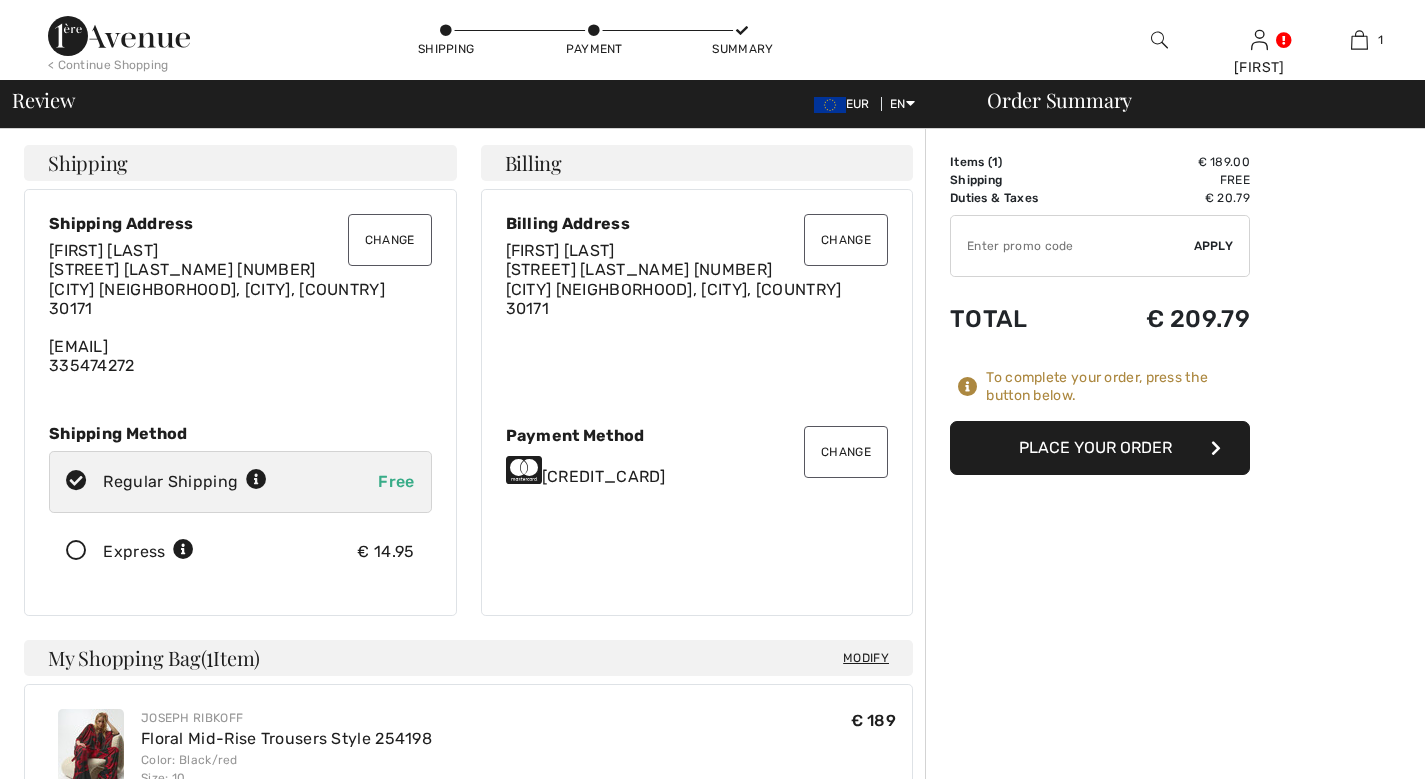 scroll, scrollTop: 0, scrollLeft: 0, axis: both 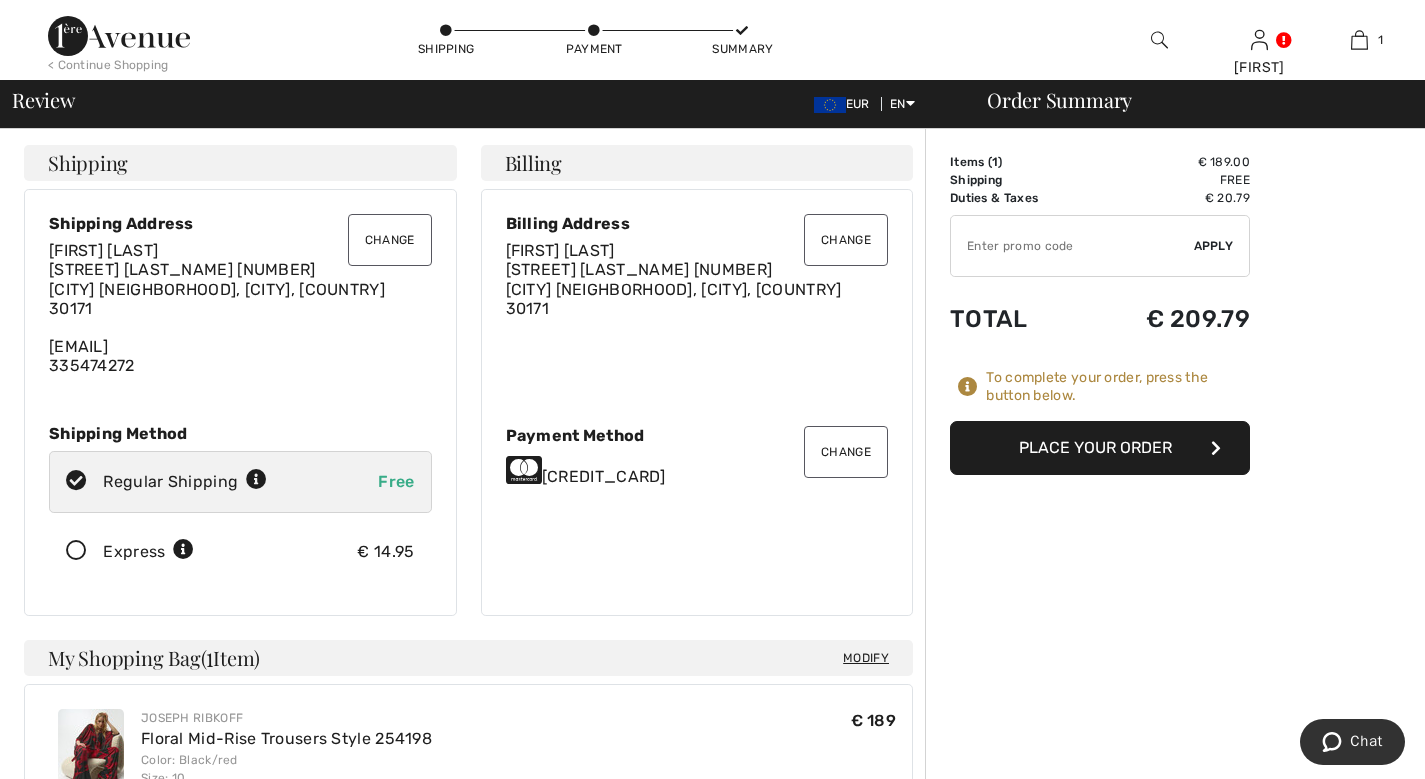 click on "Place Your Order" at bounding box center (1100, 448) 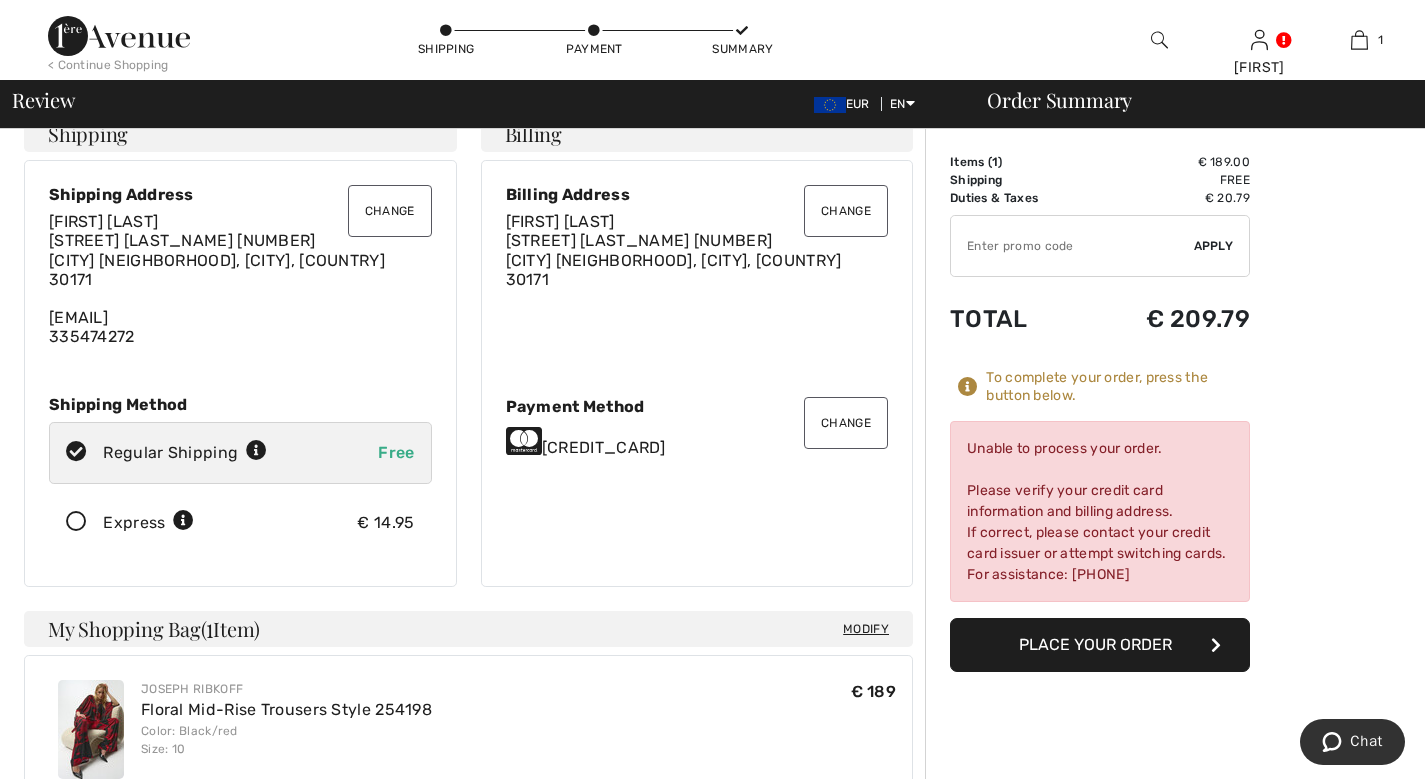 scroll, scrollTop: 0, scrollLeft: 0, axis: both 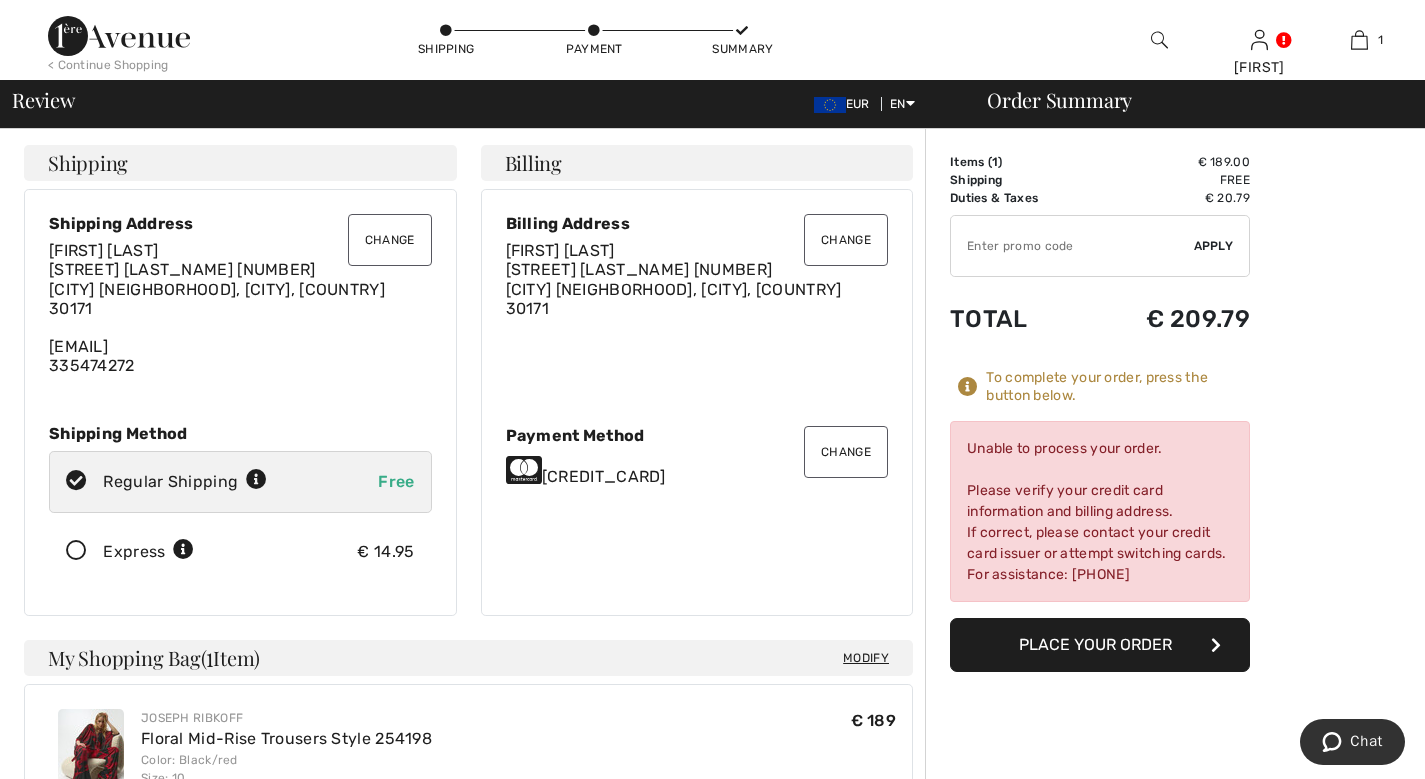 click on "Place Your Order" at bounding box center [1100, 645] 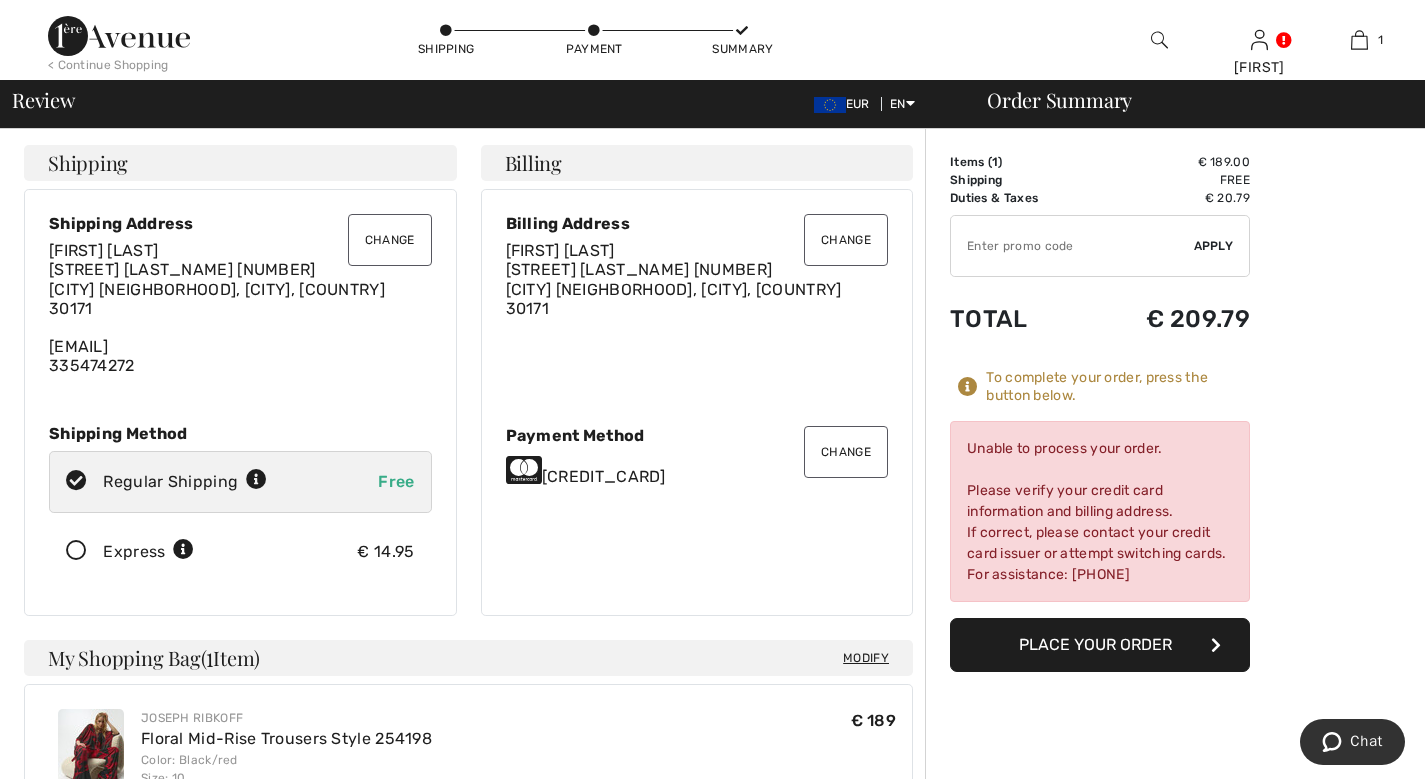 click on "Change" at bounding box center [846, 452] 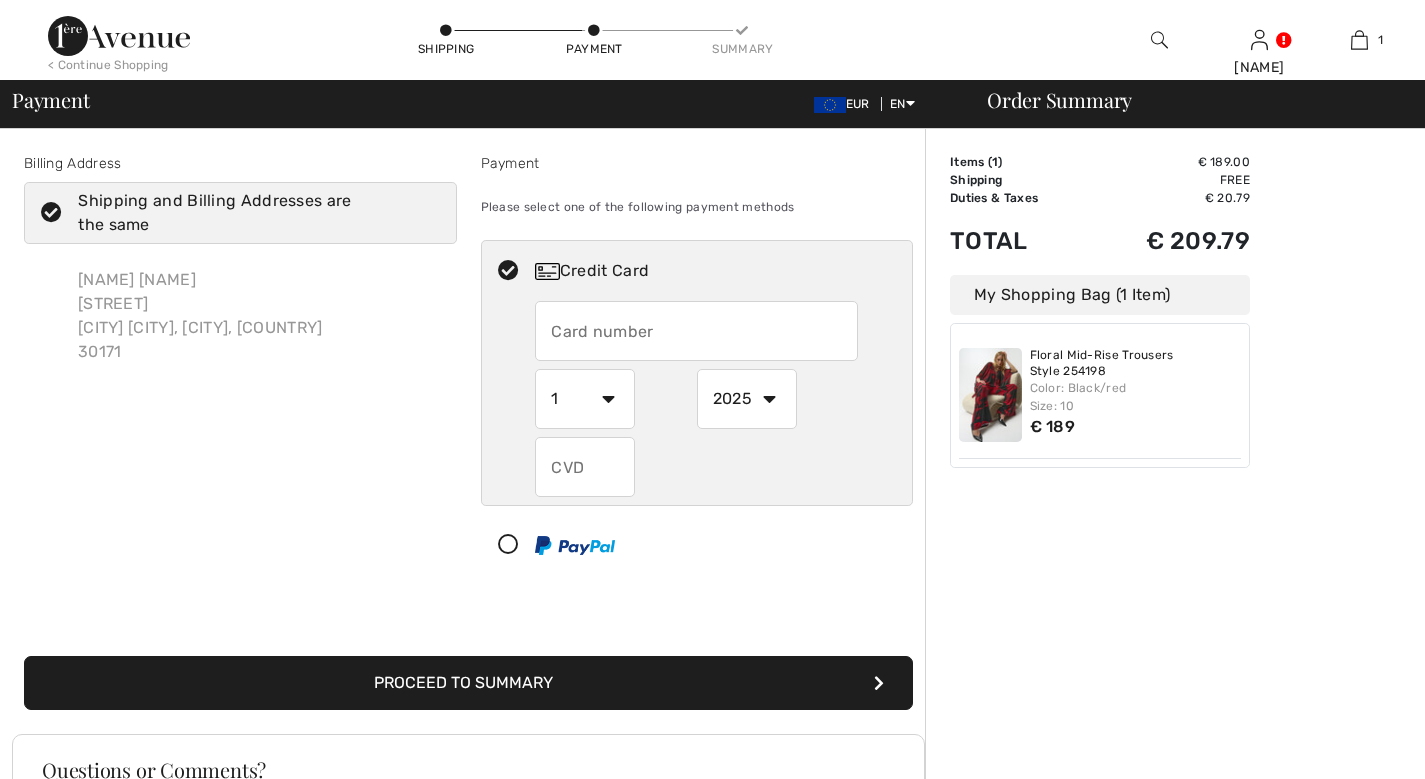 scroll, scrollTop: 73, scrollLeft: 0, axis: vertical 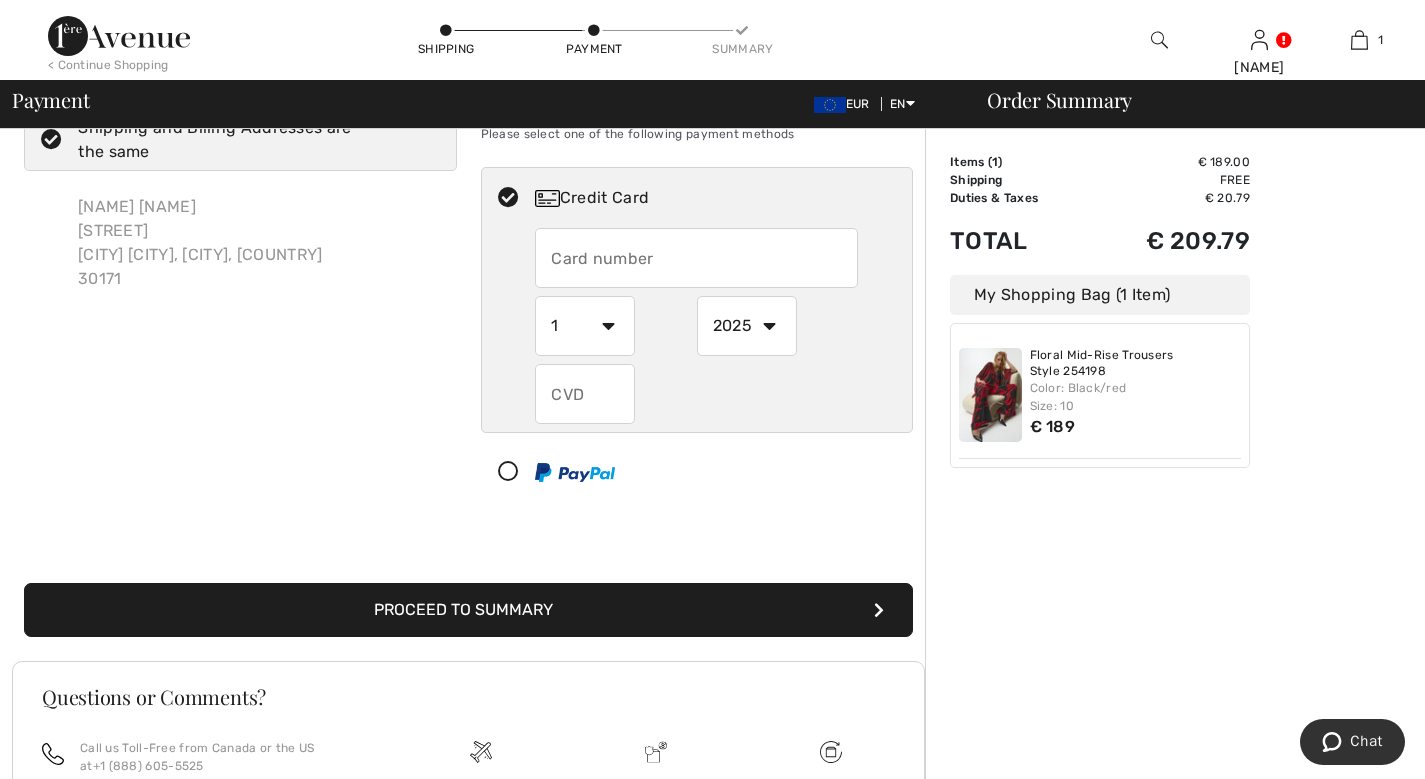 click at bounding box center [696, 258] 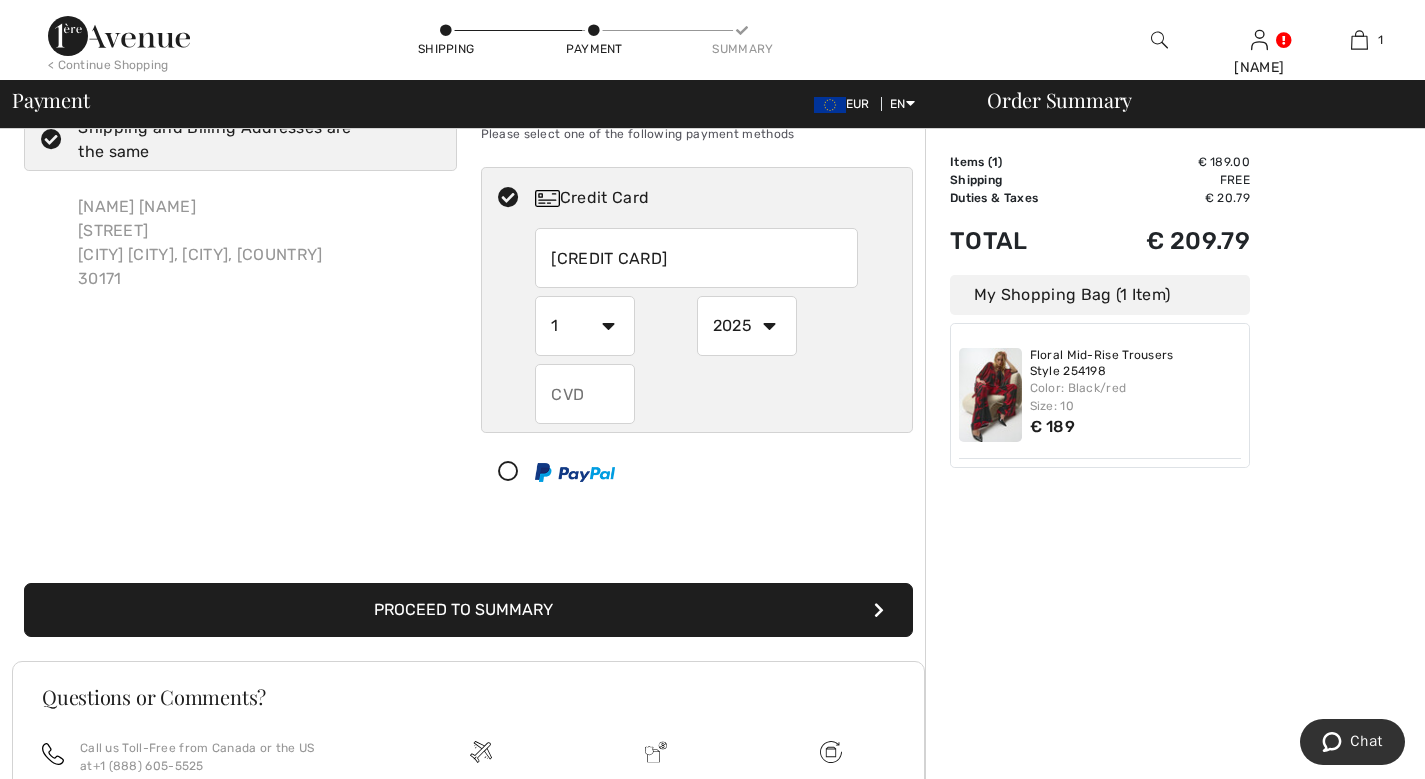 type on "[CREDIT CARD]" 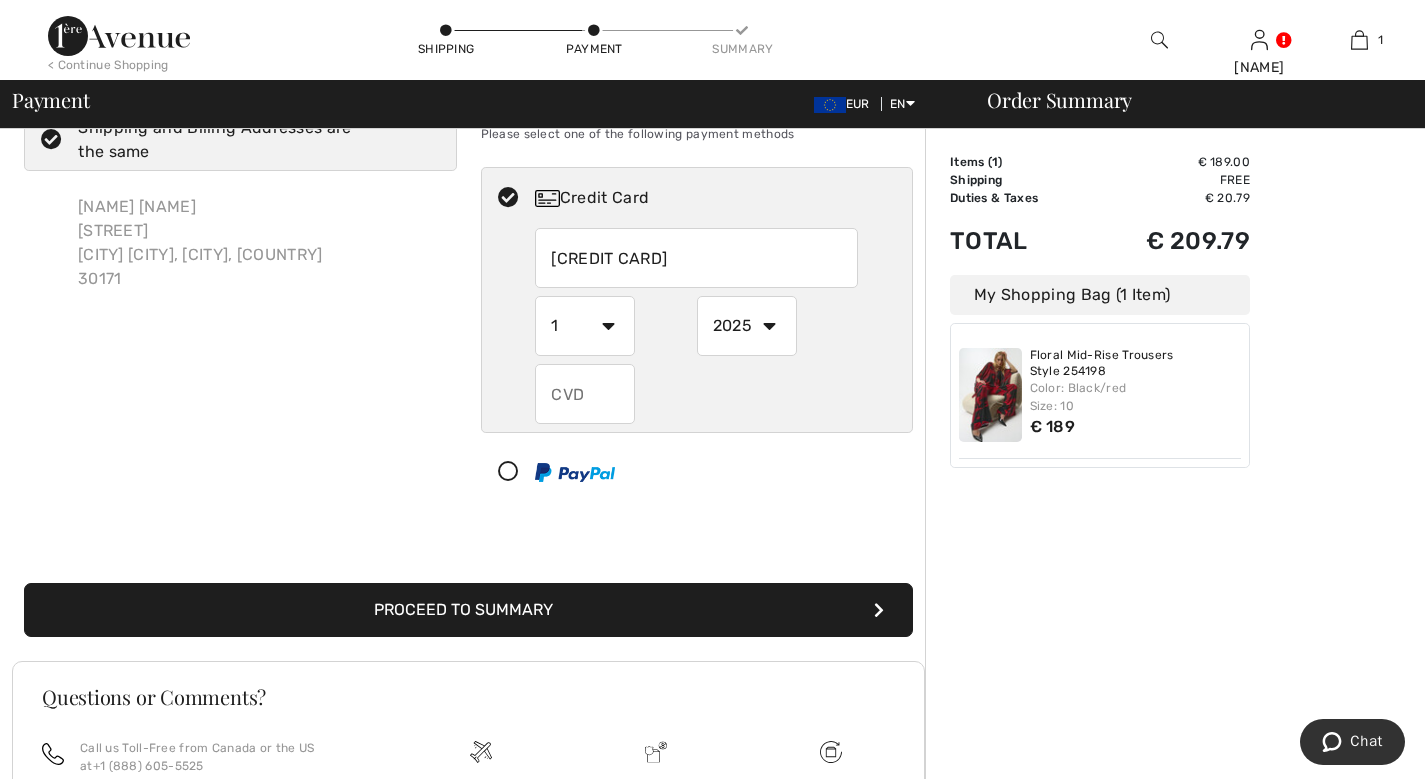 click on "1
2
3
4
5
6
7
8
9
10
11
12" at bounding box center [585, 326] 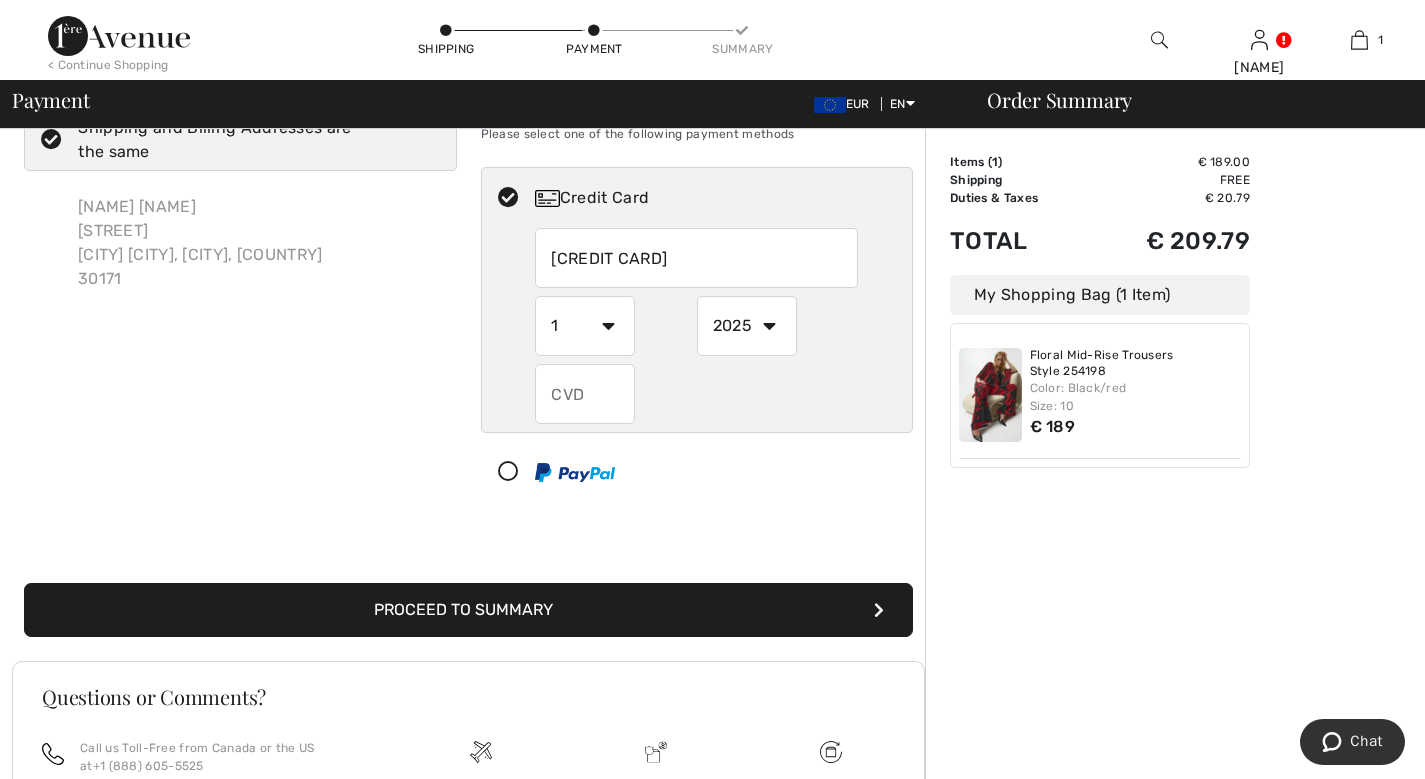 select on "3" 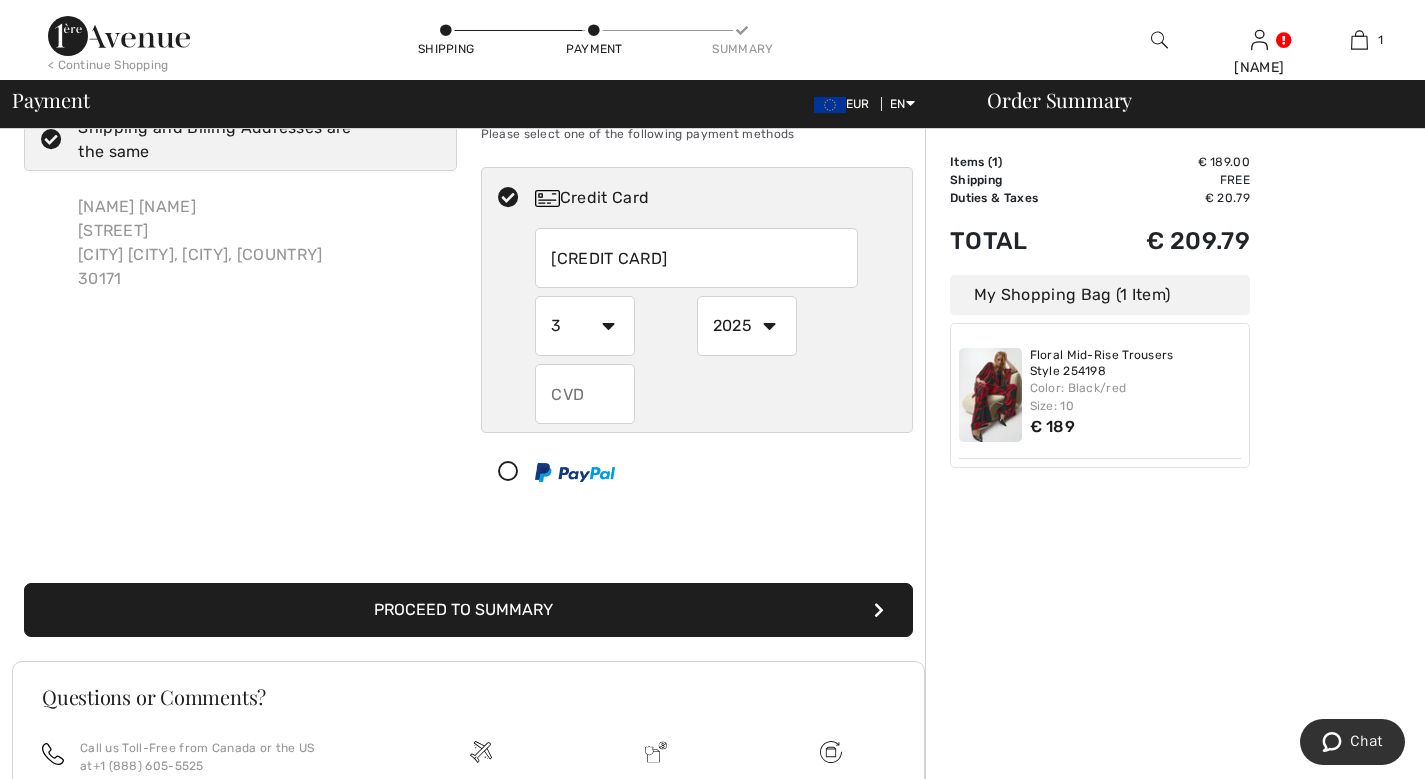 click on "2025
2026
2027
2028
2029
2030
2031
2032
2033
2034
2035" at bounding box center (747, 326) 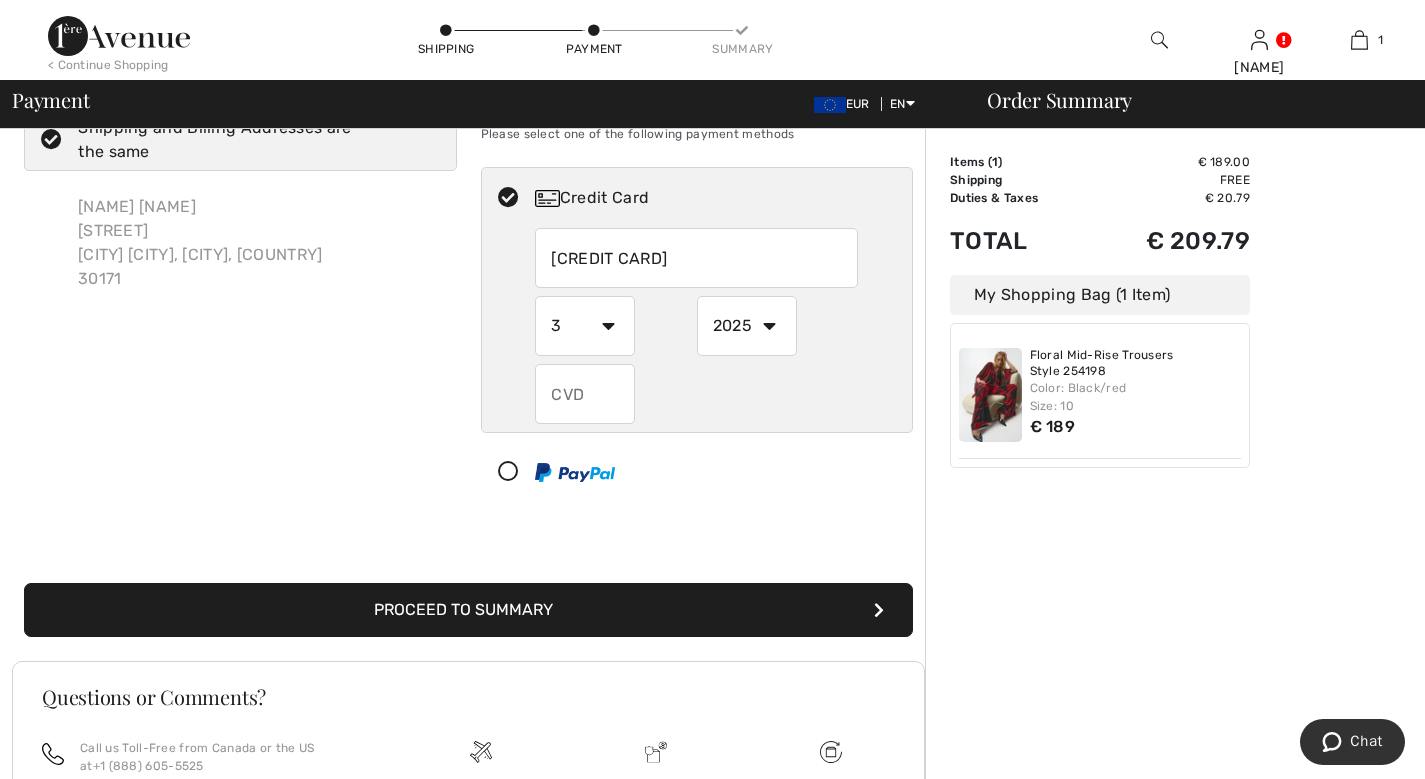 select on "2027" 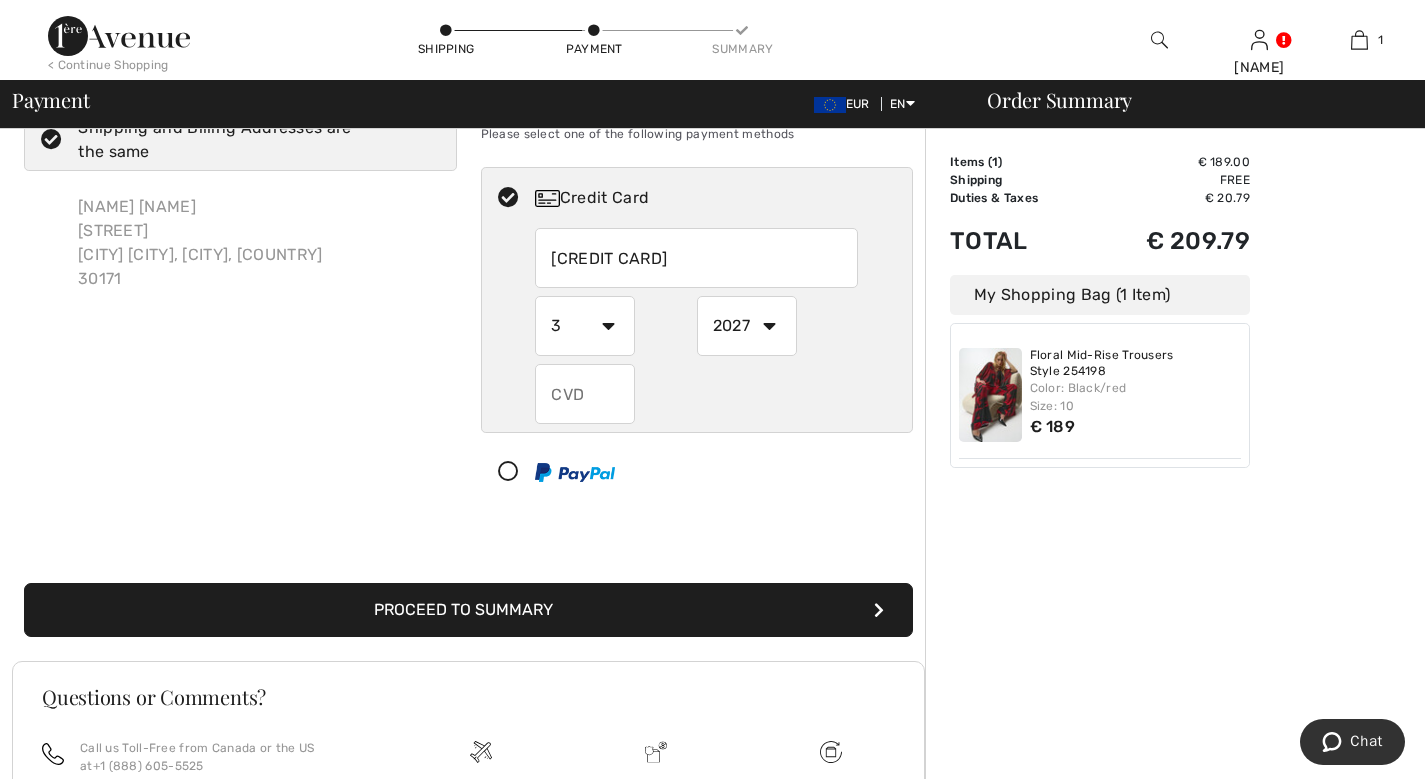 click at bounding box center (585, 394) 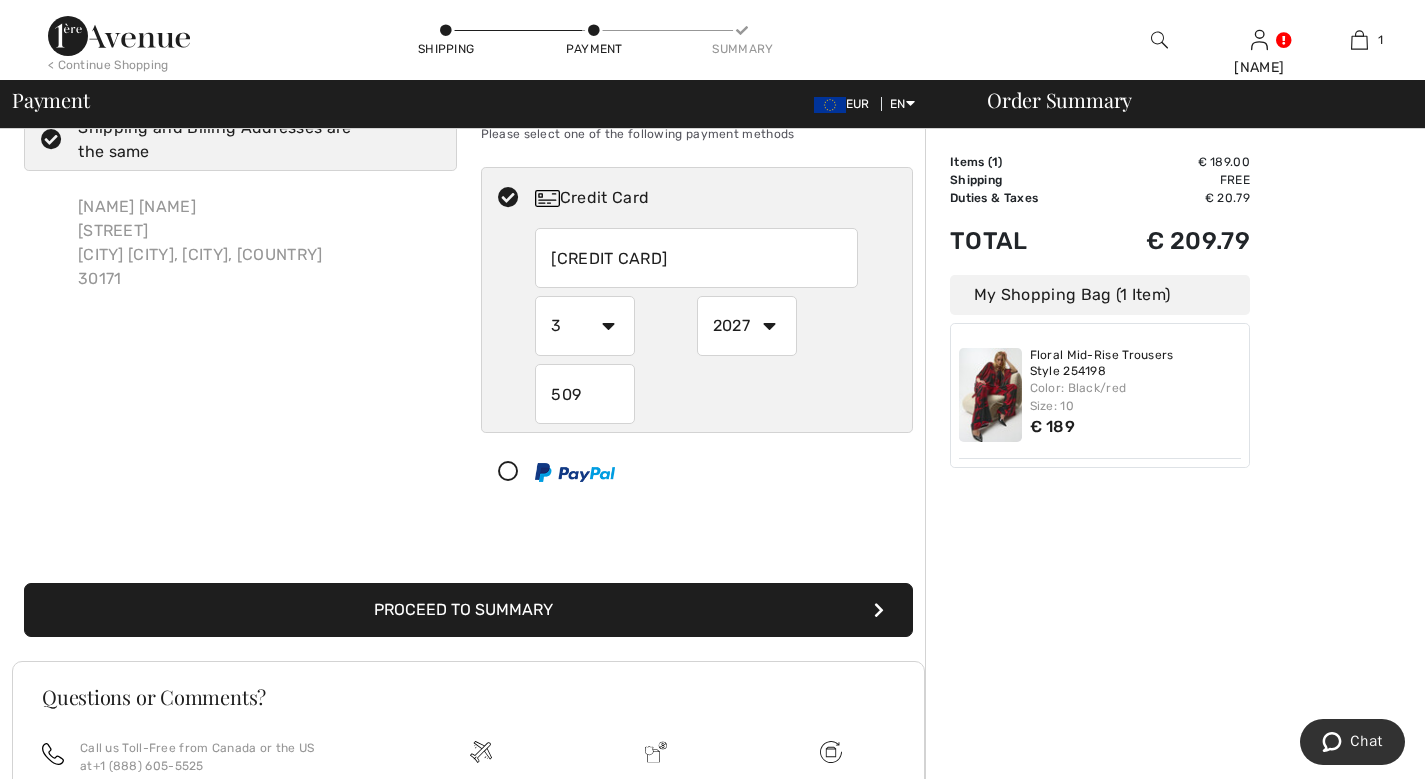type on "509" 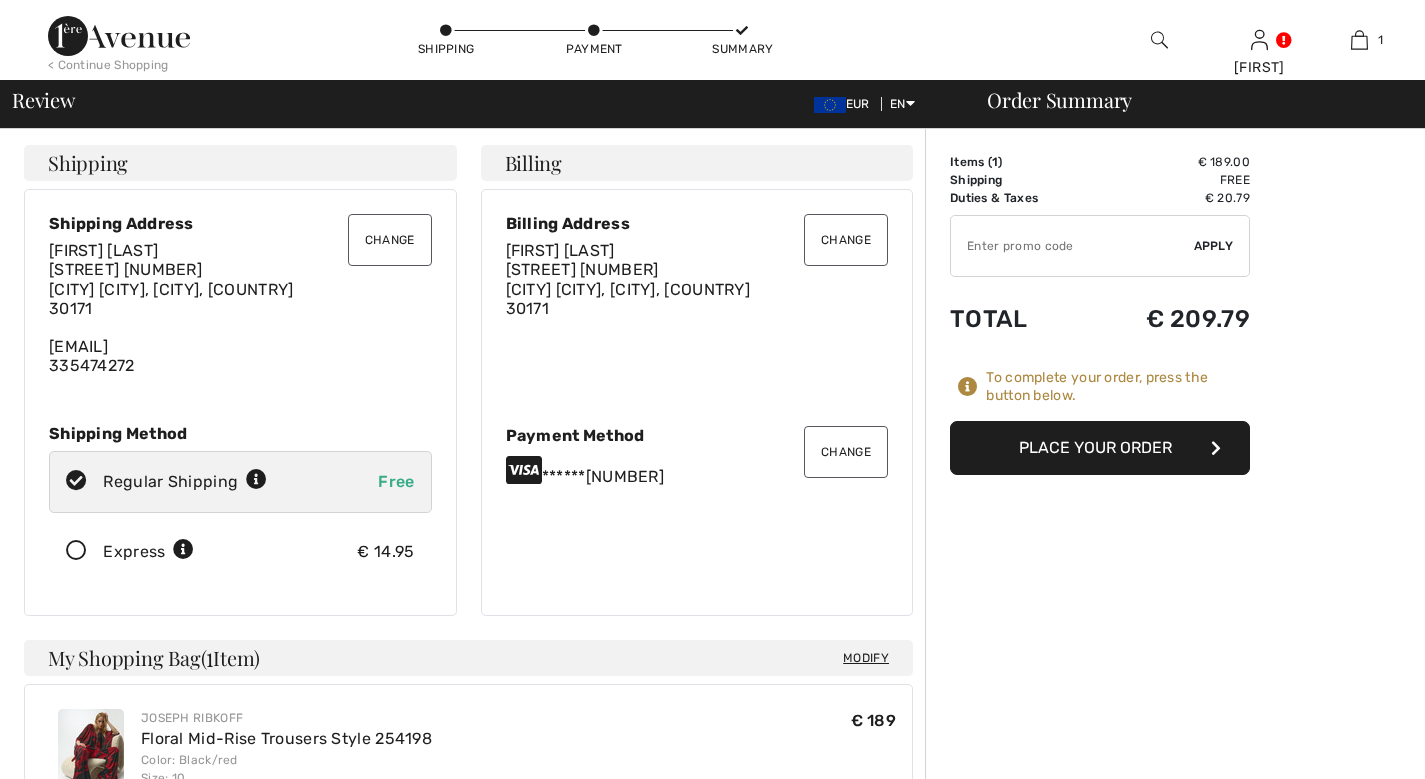 scroll, scrollTop: 0, scrollLeft: 0, axis: both 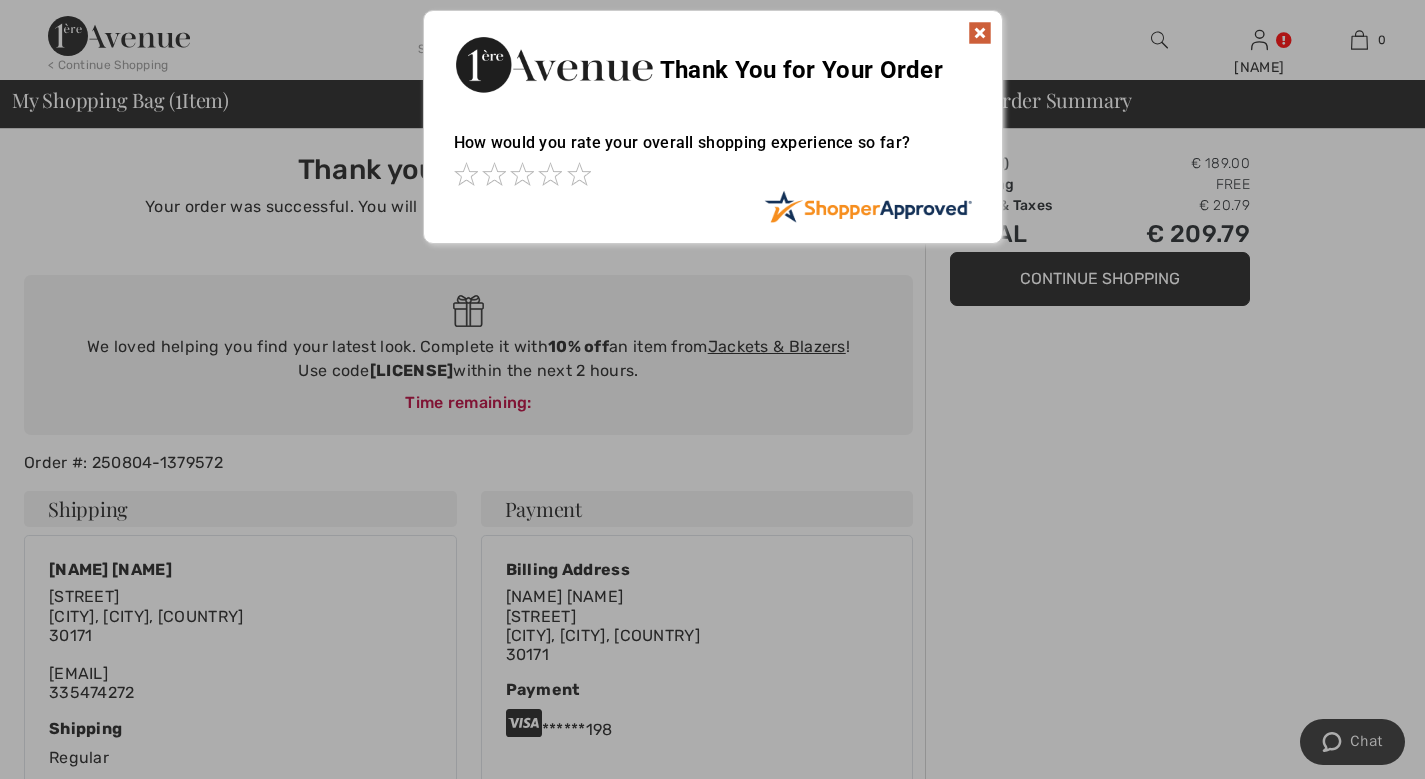 click at bounding box center (712, 389) 